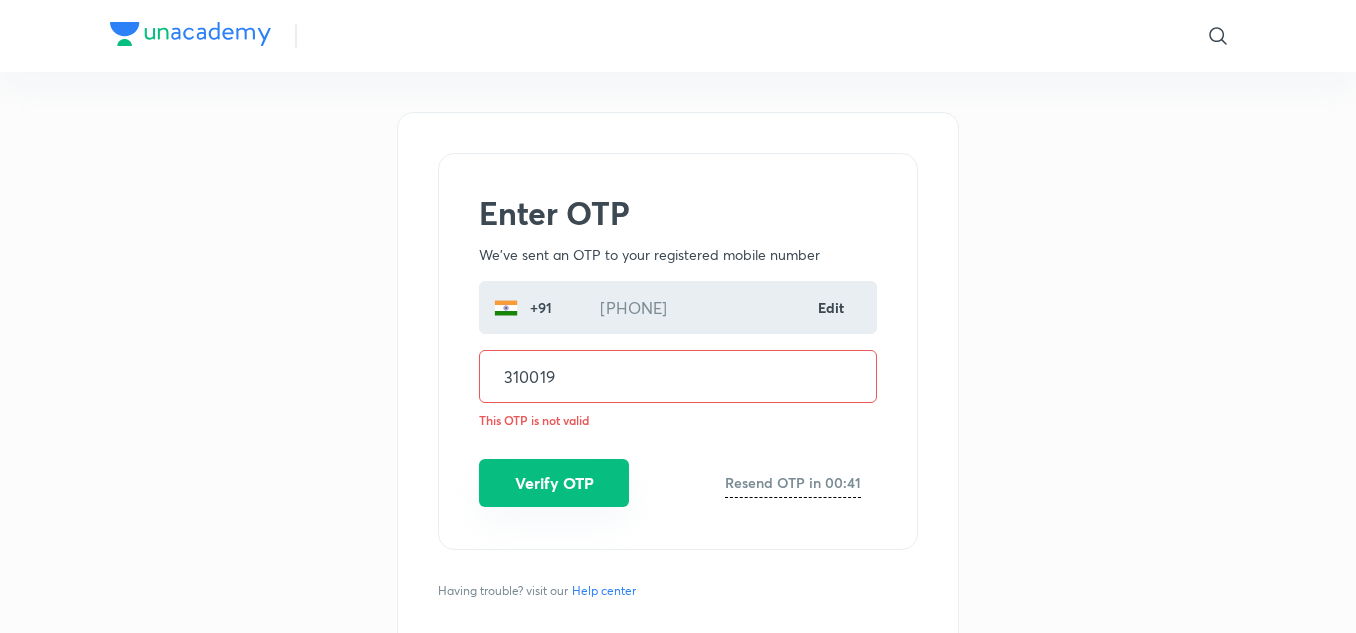 scroll, scrollTop: 0, scrollLeft: 0, axis: both 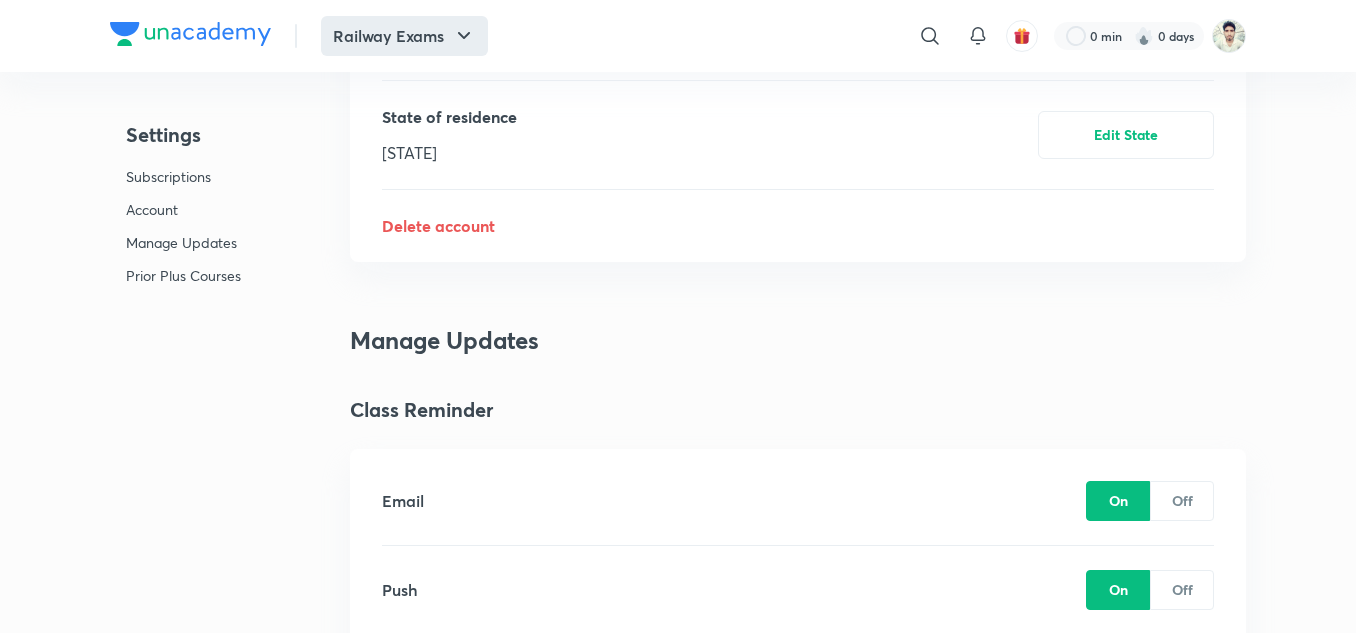 click on "Railway Exams" at bounding box center [404, 36] 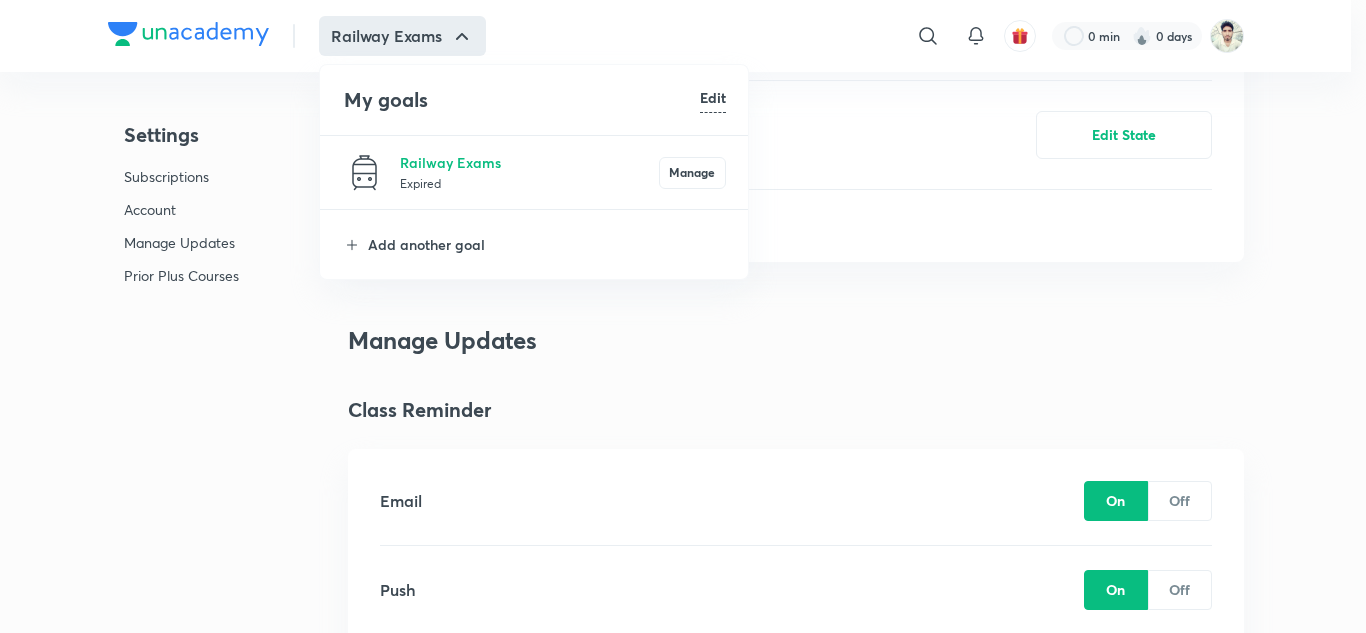 click at bounding box center [683, 316] 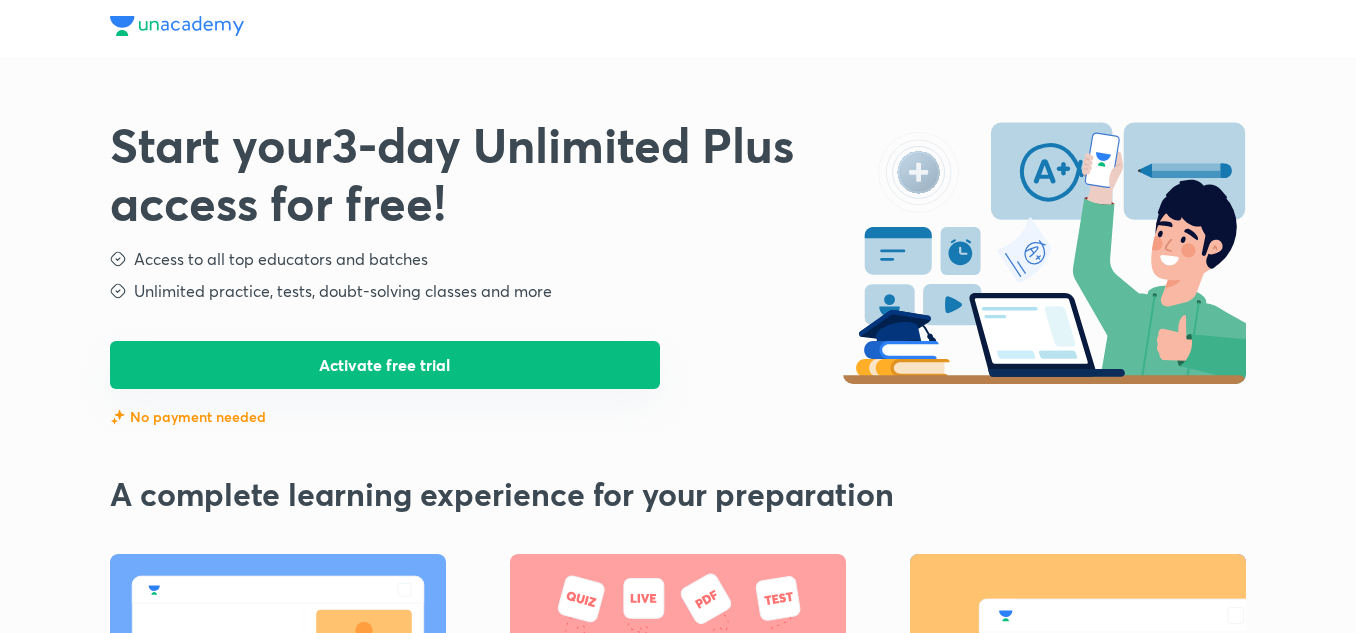scroll, scrollTop: 0, scrollLeft: 0, axis: both 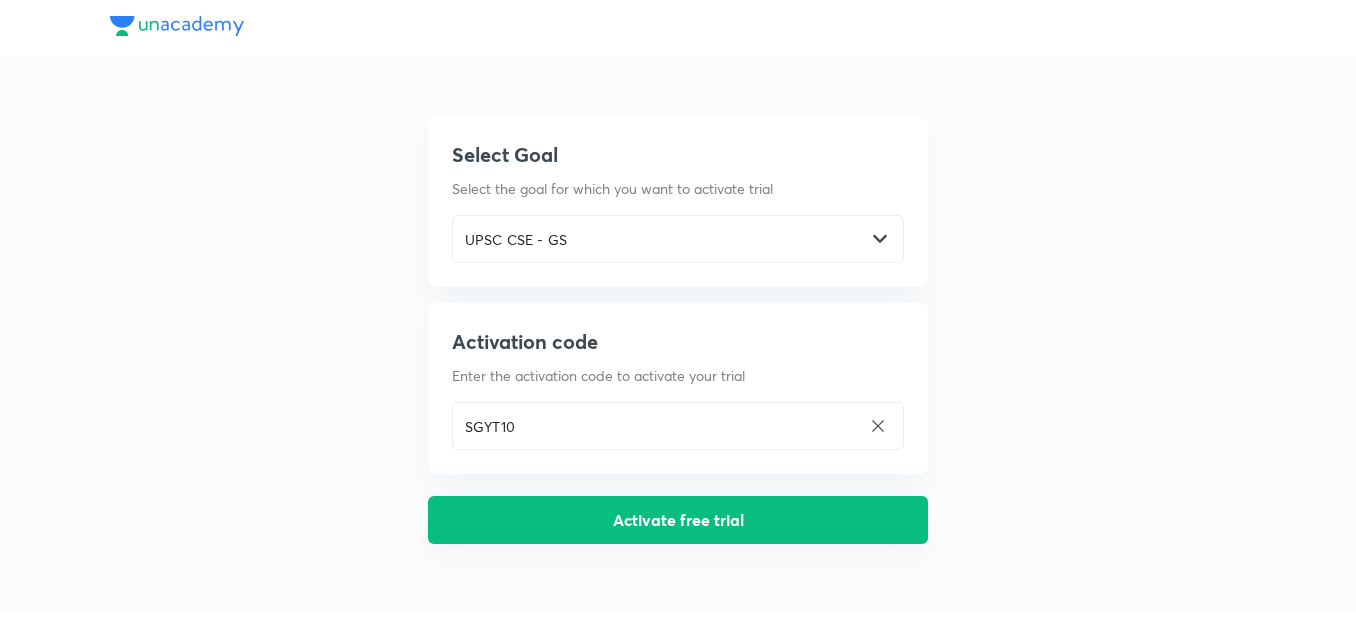 drag, startPoint x: 693, startPoint y: 516, endPoint x: 690, endPoint y: 498, distance: 18.248287 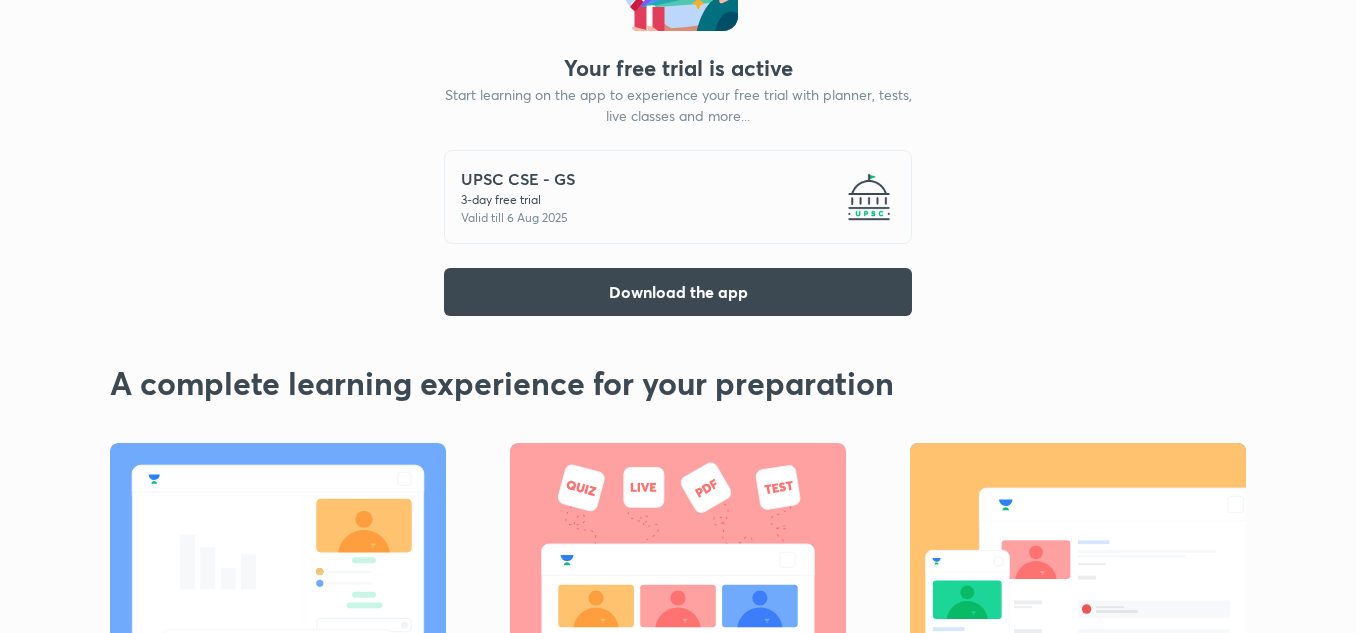scroll, scrollTop: 100, scrollLeft: 0, axis: vertical 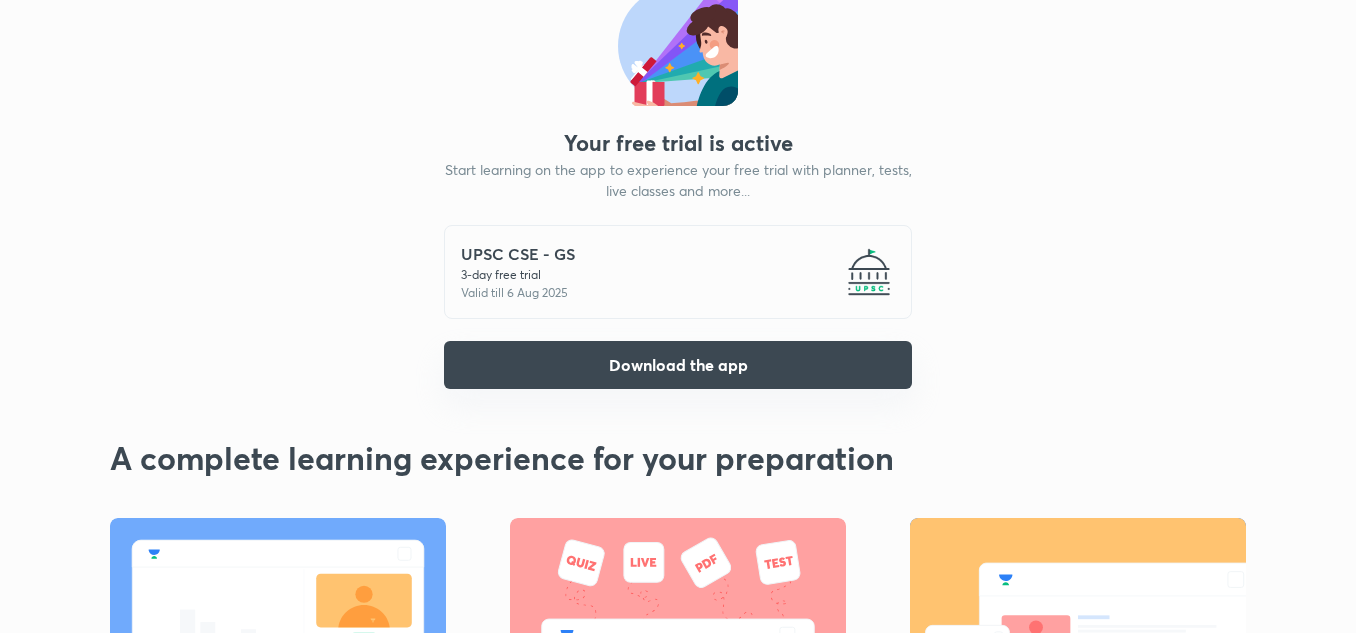 click on "Download the app" at bounding box center (678, 365) 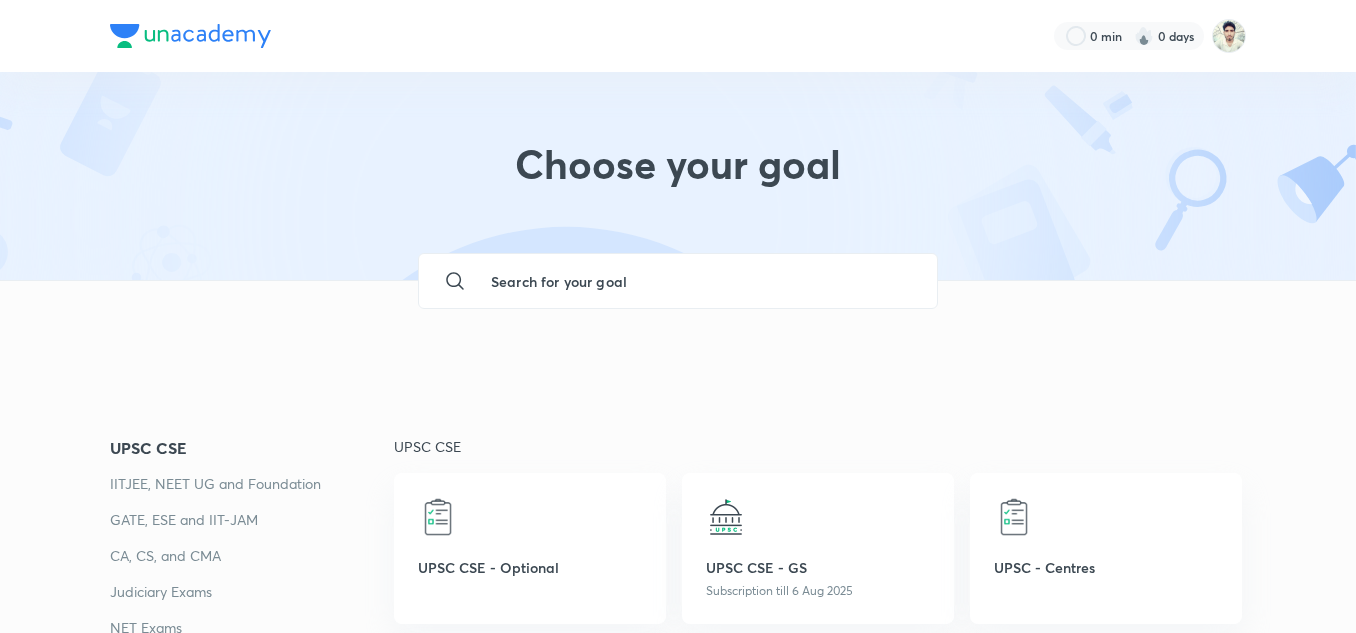 scroll, scrollTop: 0, scrollLeft: 0, axis: both 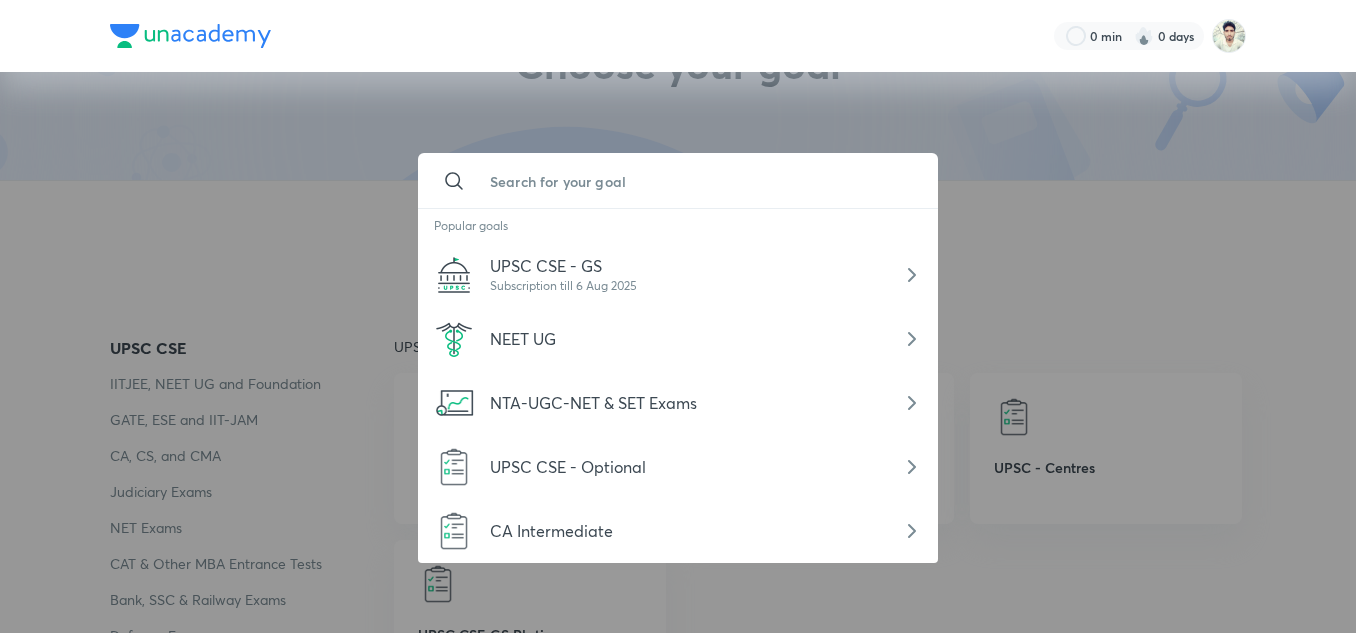 click at bounding box center [698, 181] 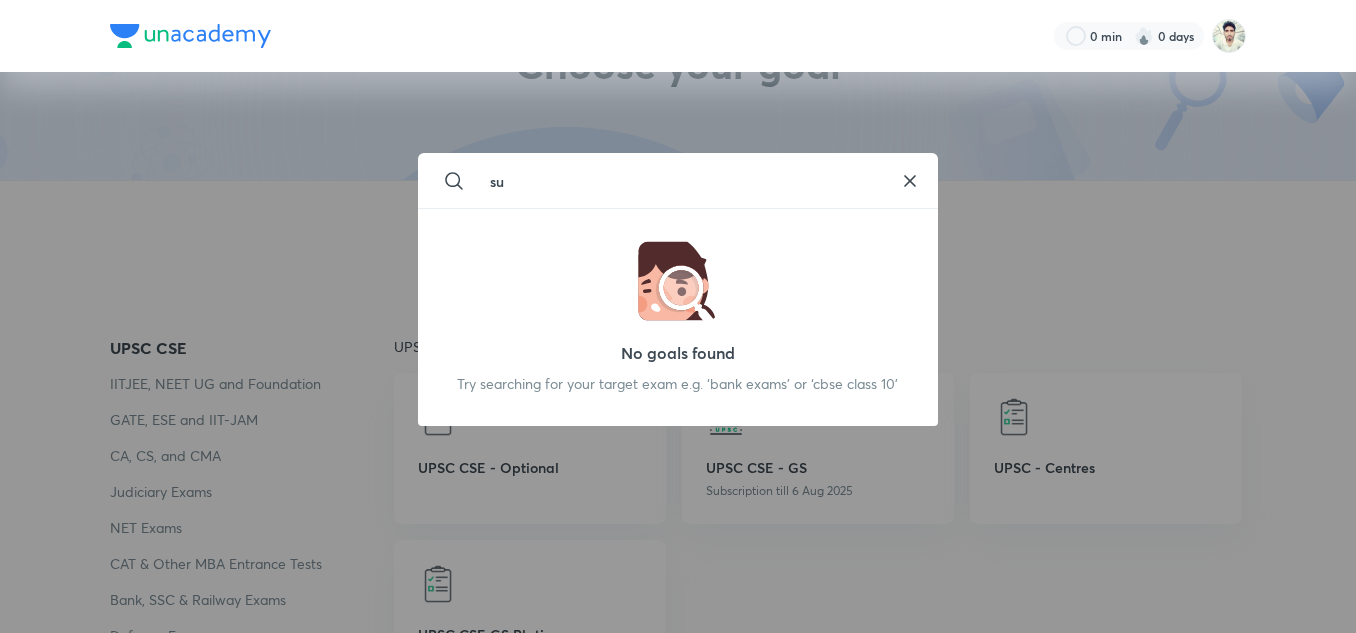 type on "s" 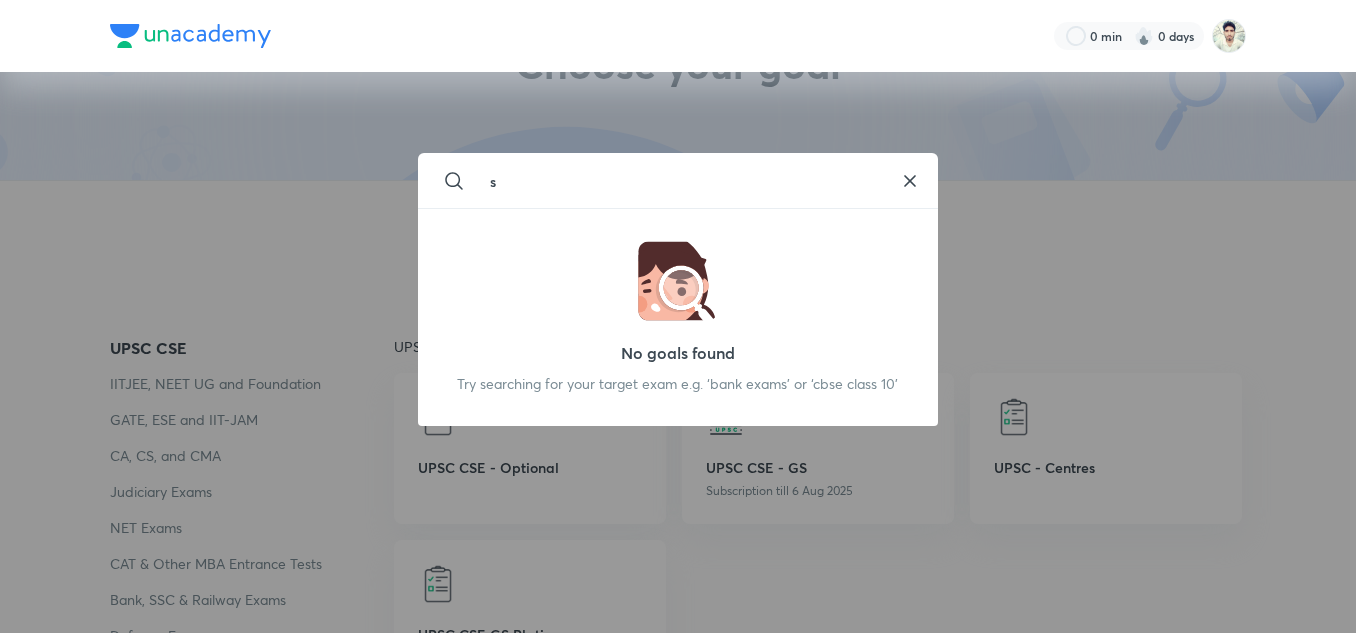 type 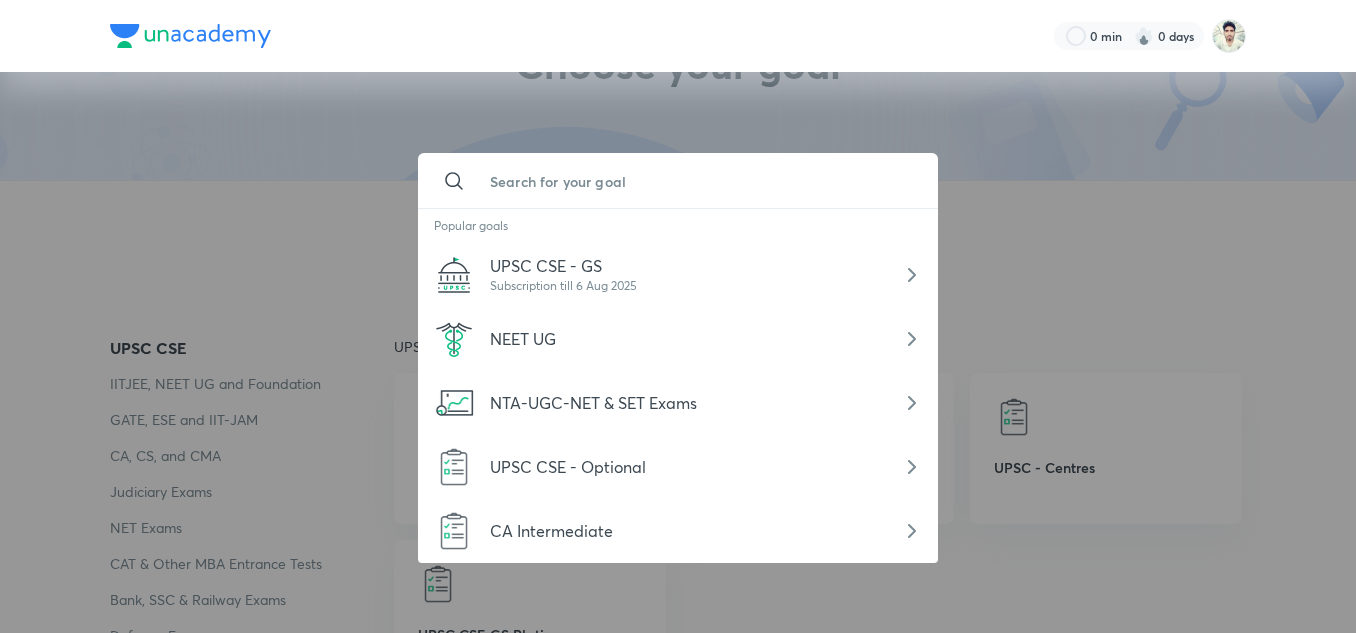 click at bounding box center [678, 316] 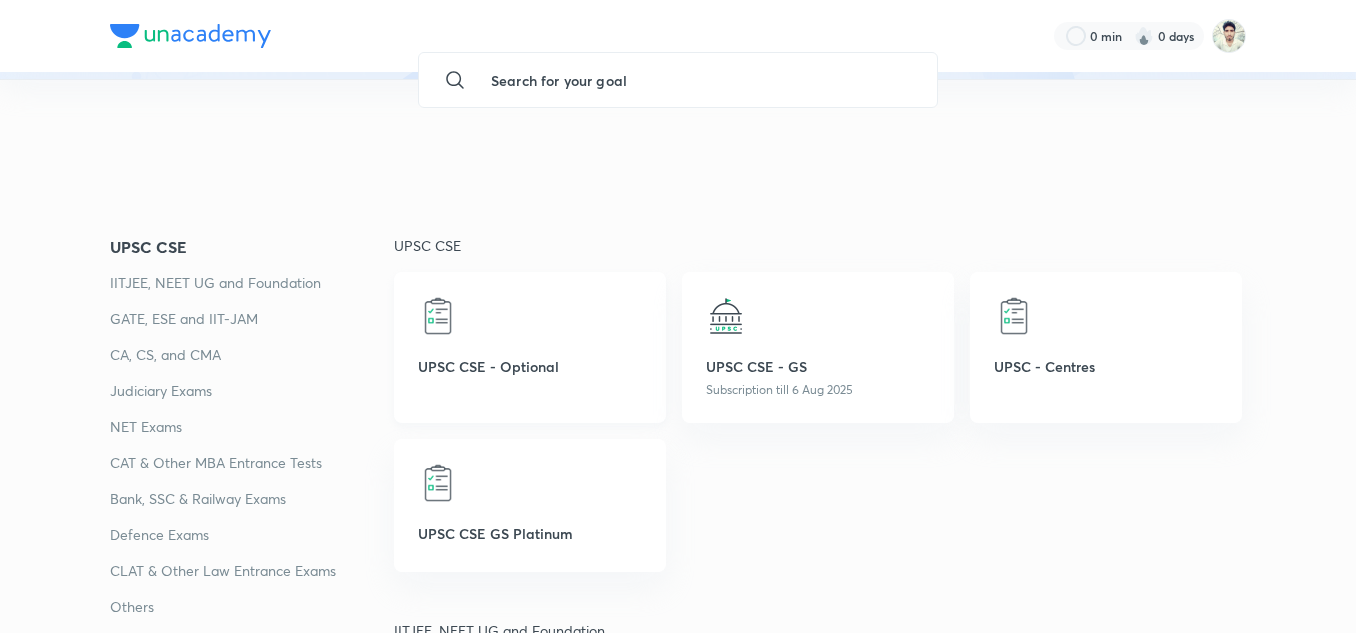scroll, scrollTop: 200, scrollLeft: 0, axis: vertical 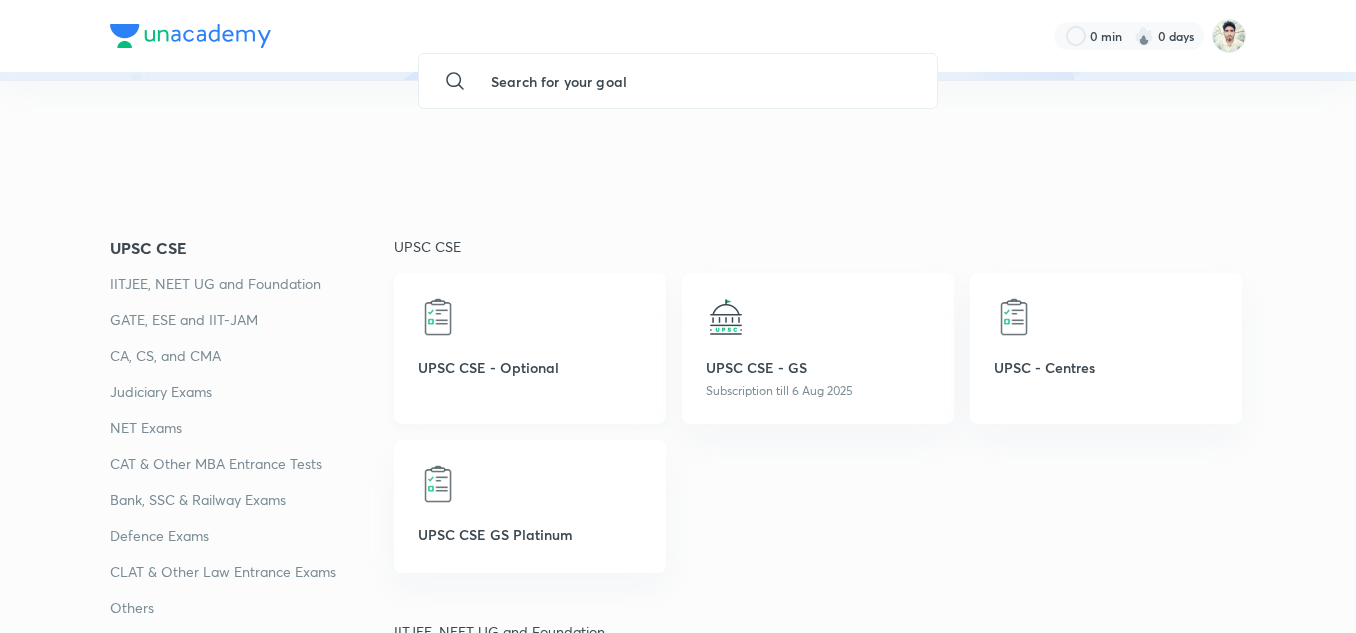 click on "UPSC CSE - Optional" at bounding box center (530, 348) 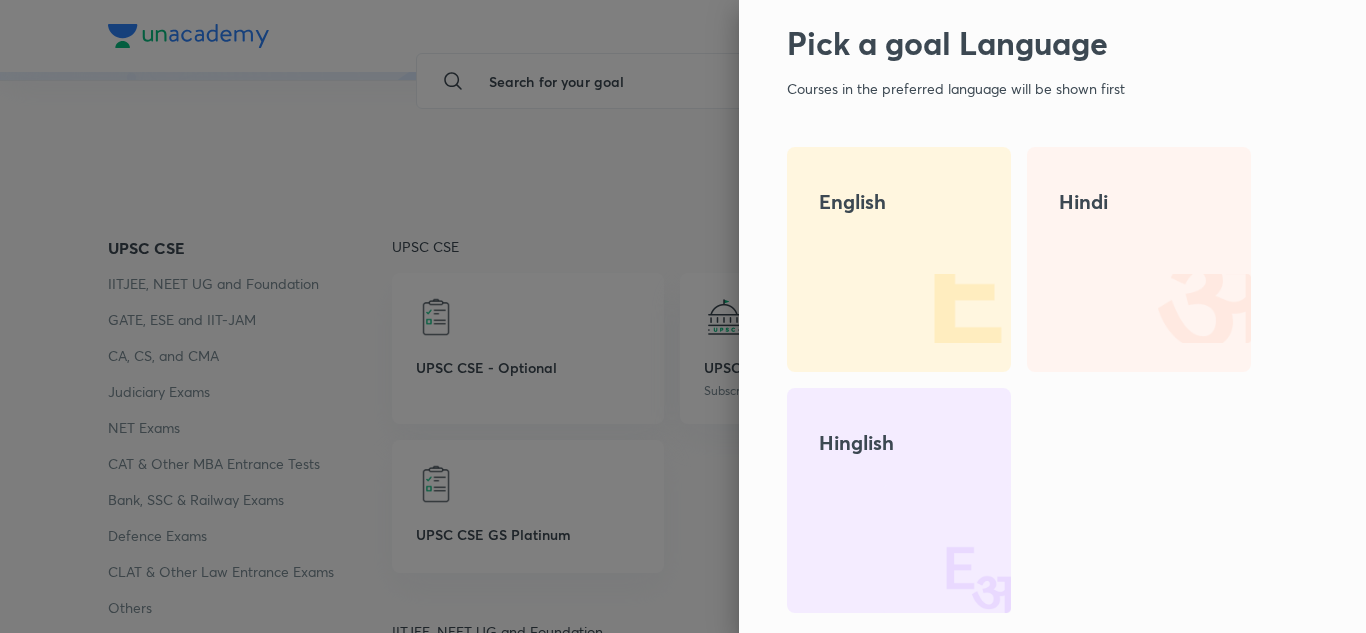 click on "Hindi" at bounding box center [1139, 202] 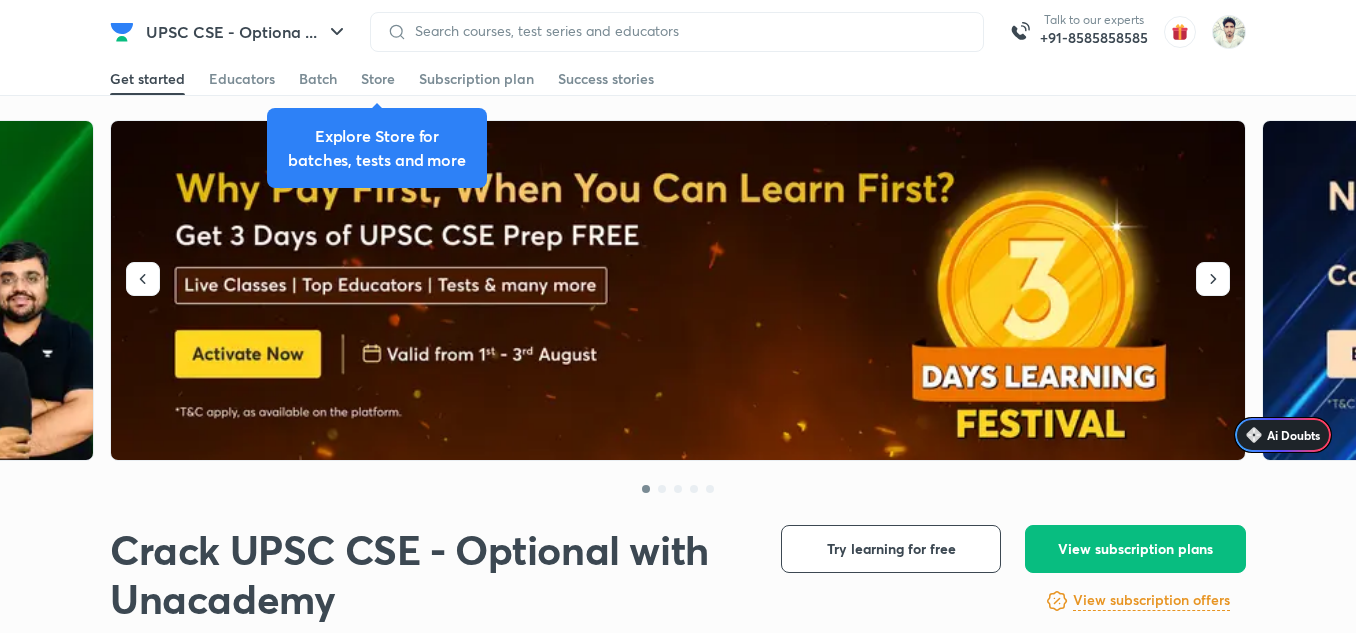 scroll, scrollTop: 0, scrollLeft: 0, axis: both 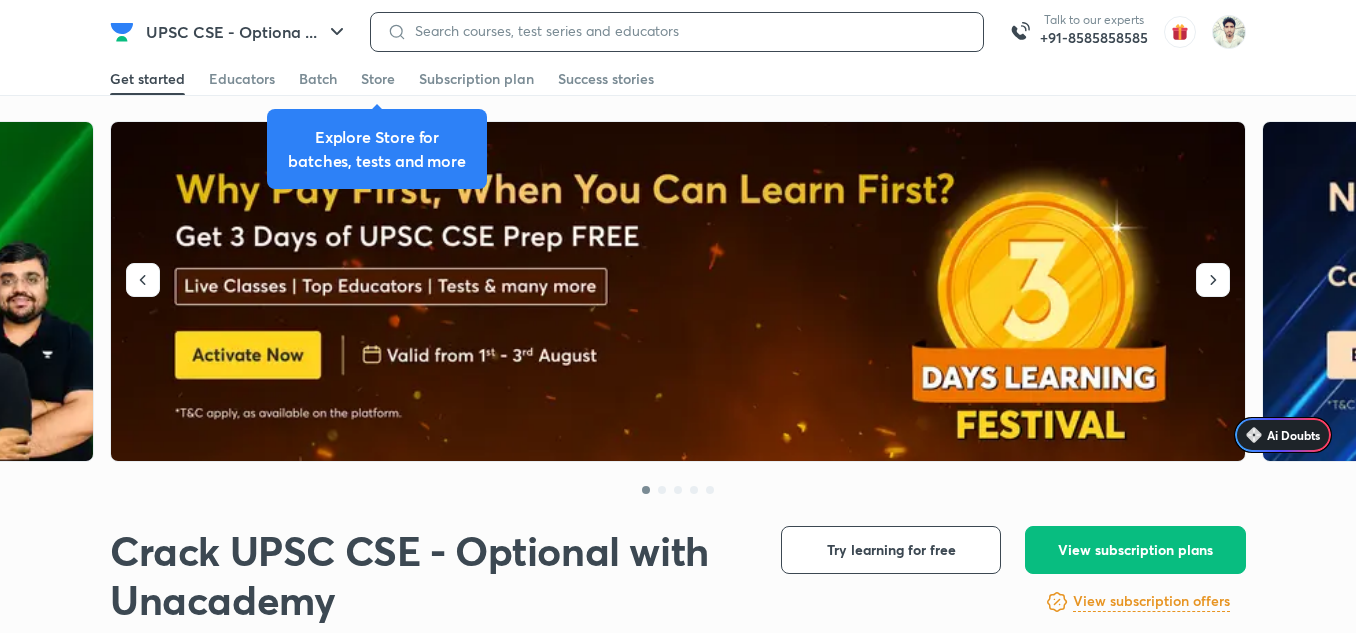 click at bounding box center [687, 31] 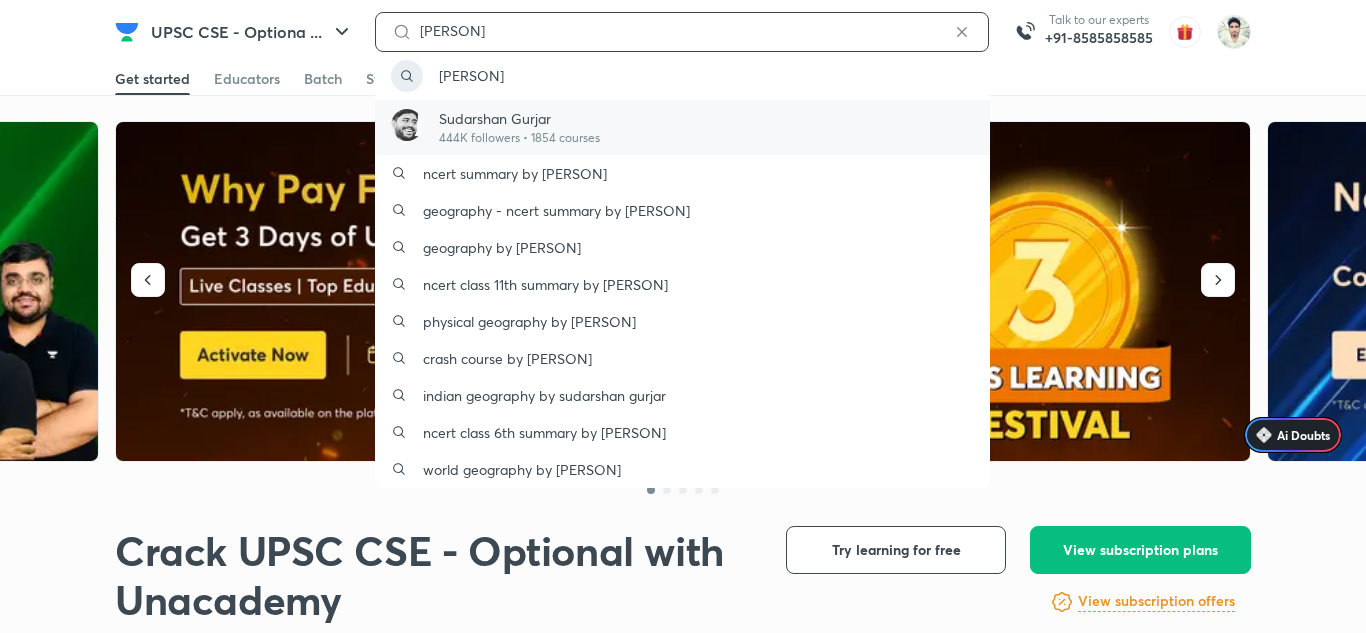 type on "sudarshan" 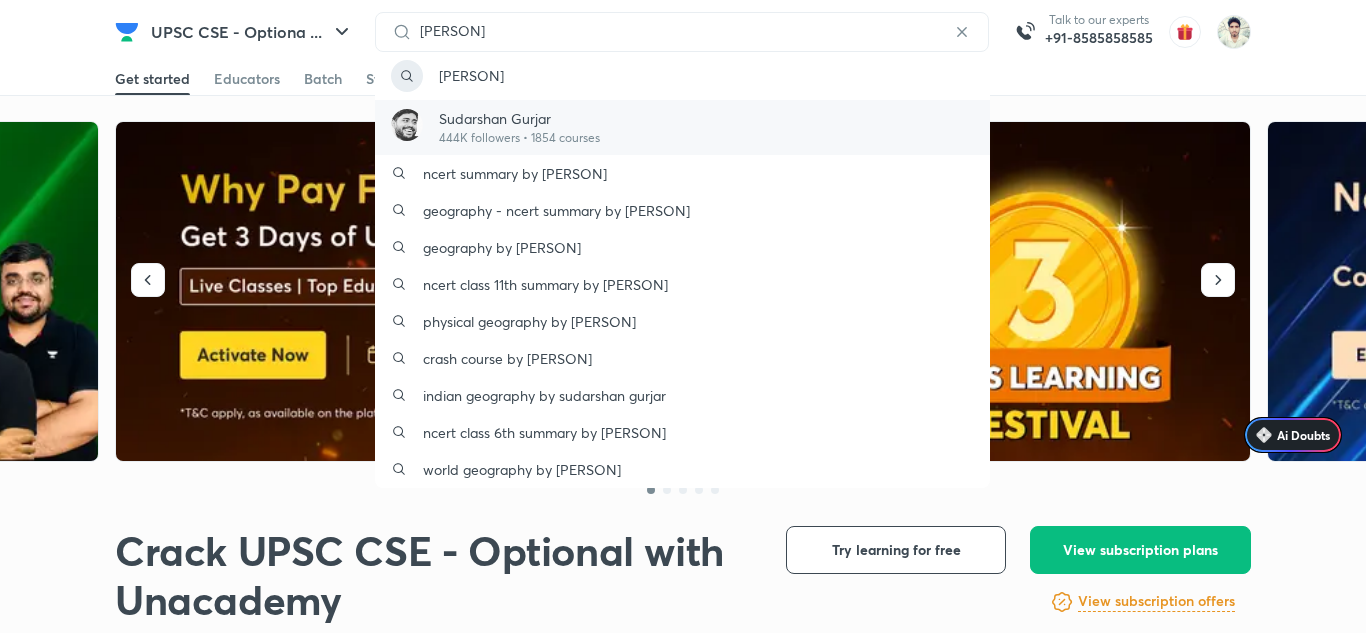 click on "Sudarshan Gurjar" at bounding box center [519, 118] 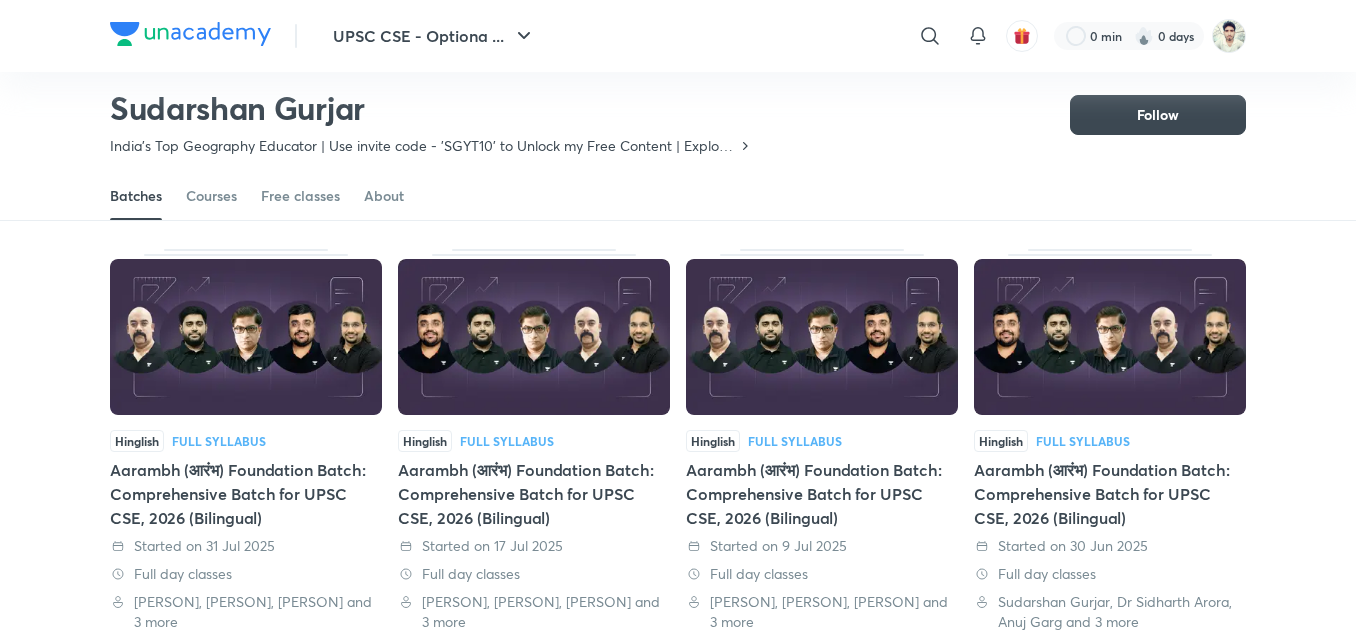 scroll, scrollTop: 0, scrollLeft: 0, axis: both 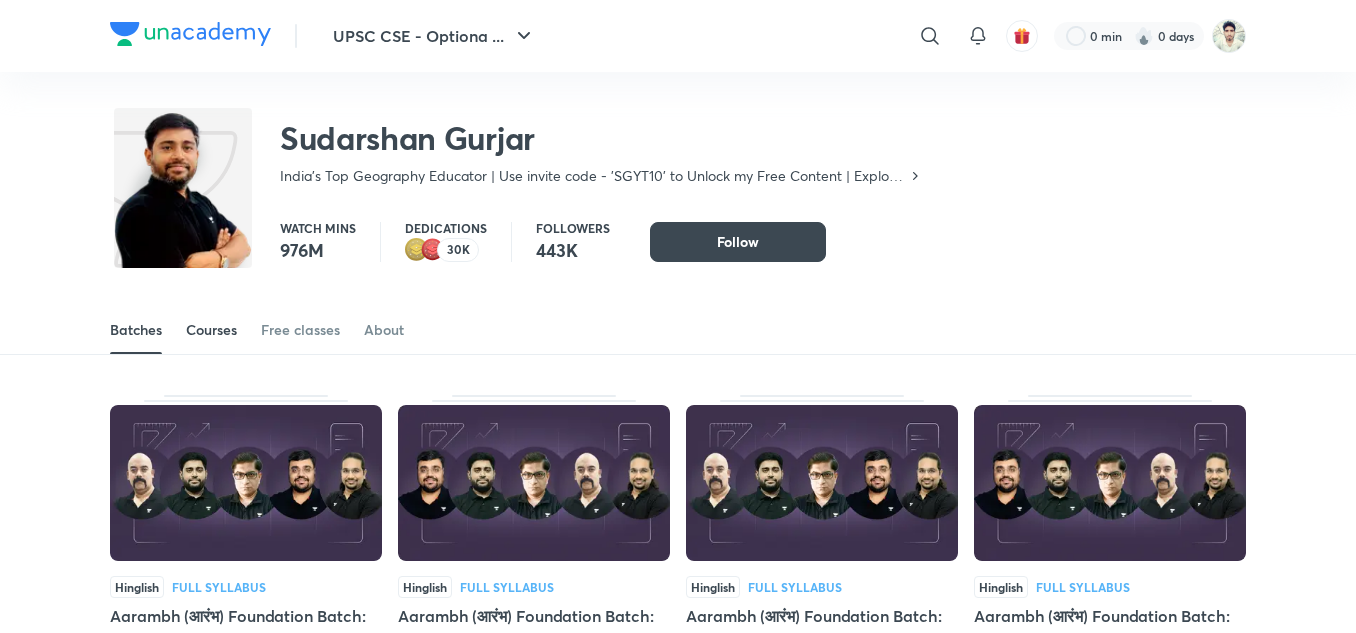 click on "Courses" at bounding box center (211, 330) 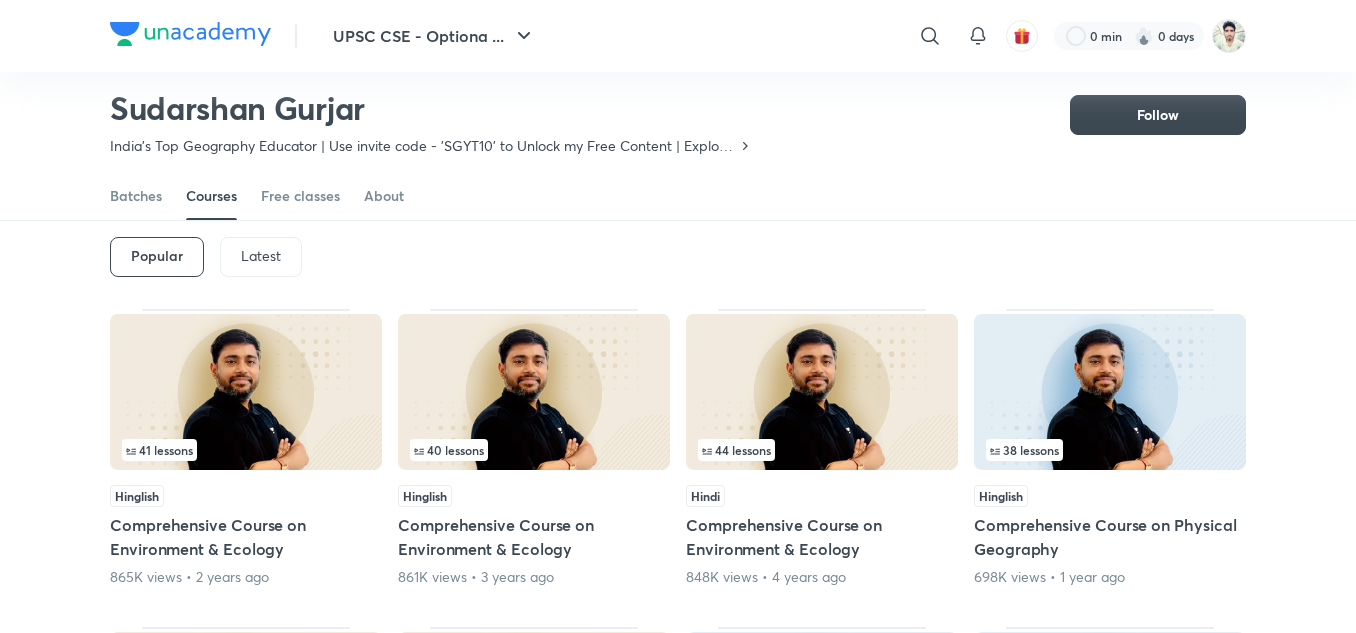 scroll, scrollTop: 0, scrollLeft: 0, axis: both 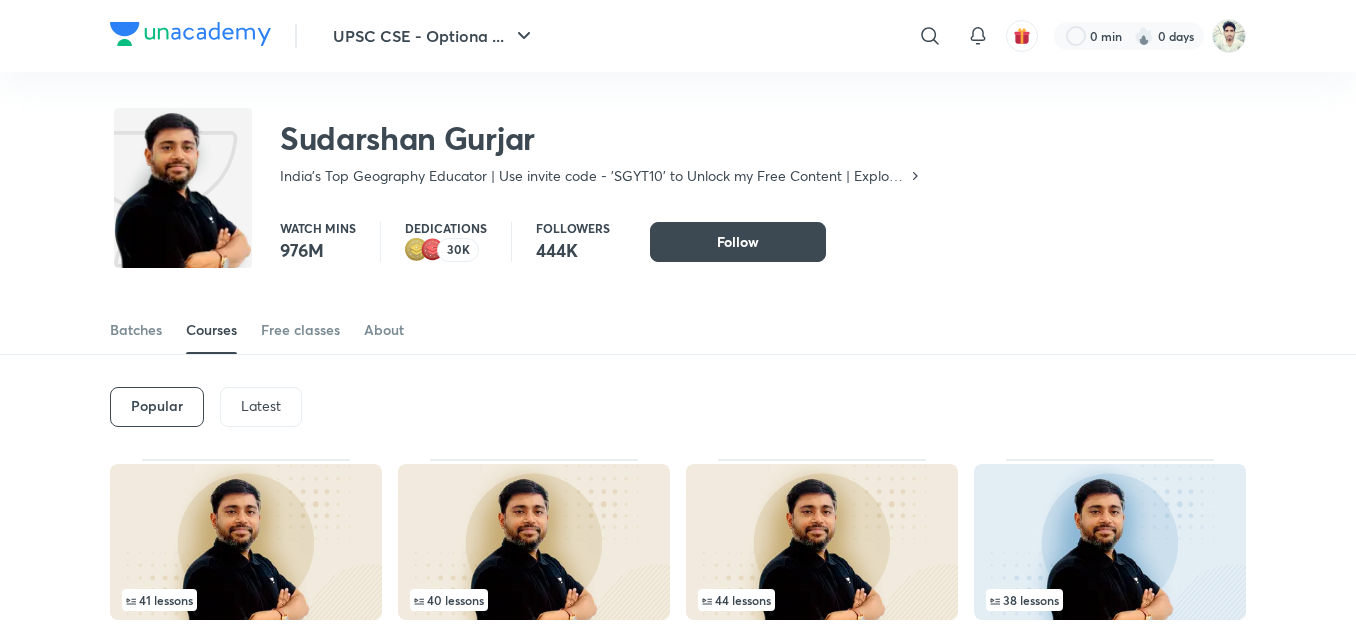 click on "Latest" at bounding box center [261, 406] 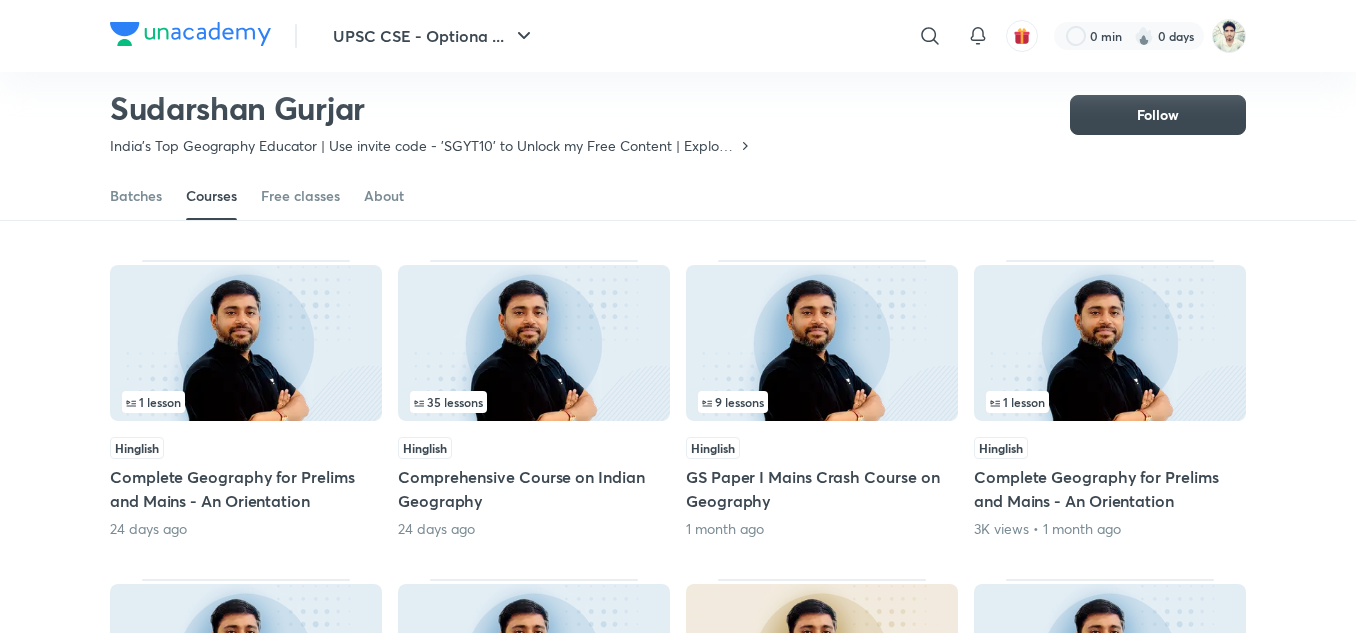 scroll, scrollTop: 487, scrollLeft: 0, axis: vertical 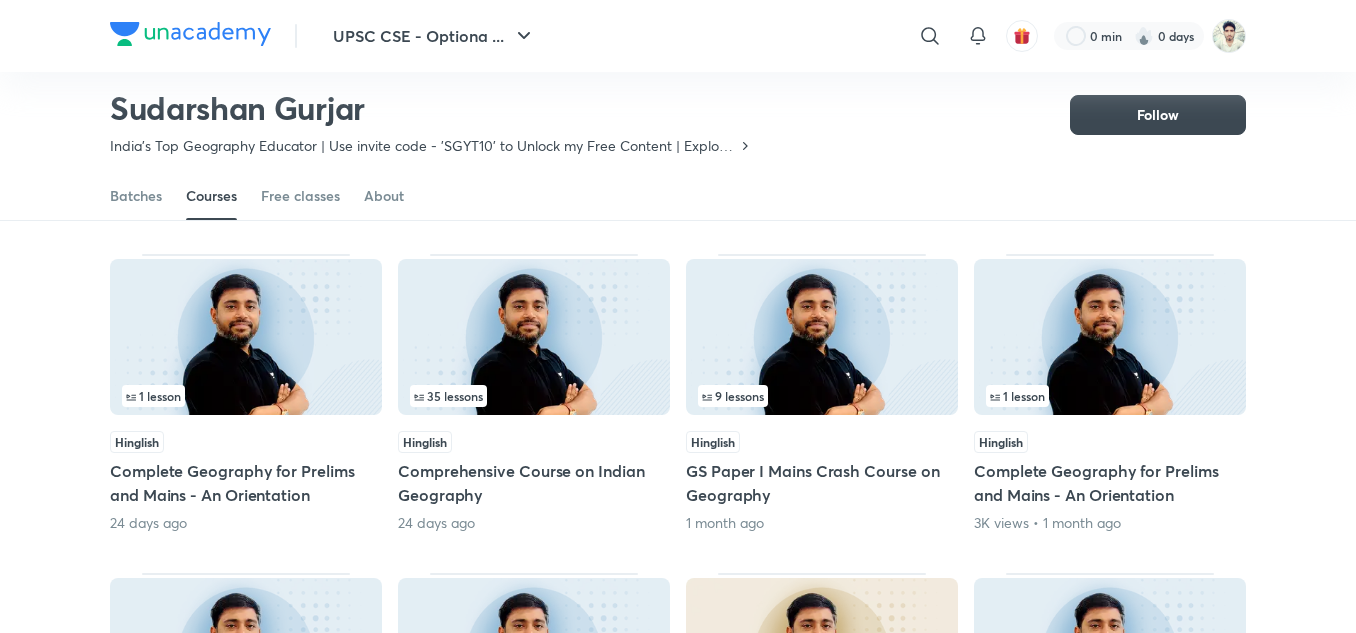 click on "35   lessons" at bounding box center [534, 396] 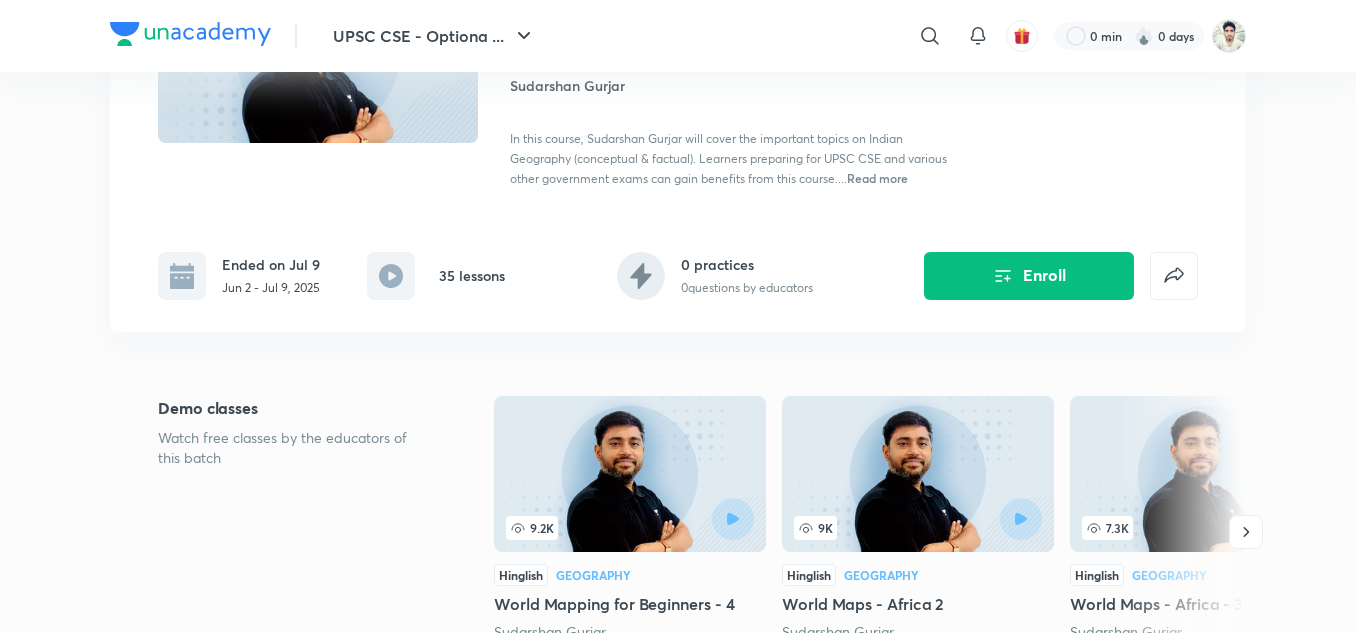 scroll, scrollTop: 300, scrollLeft: 0, axis: vertical 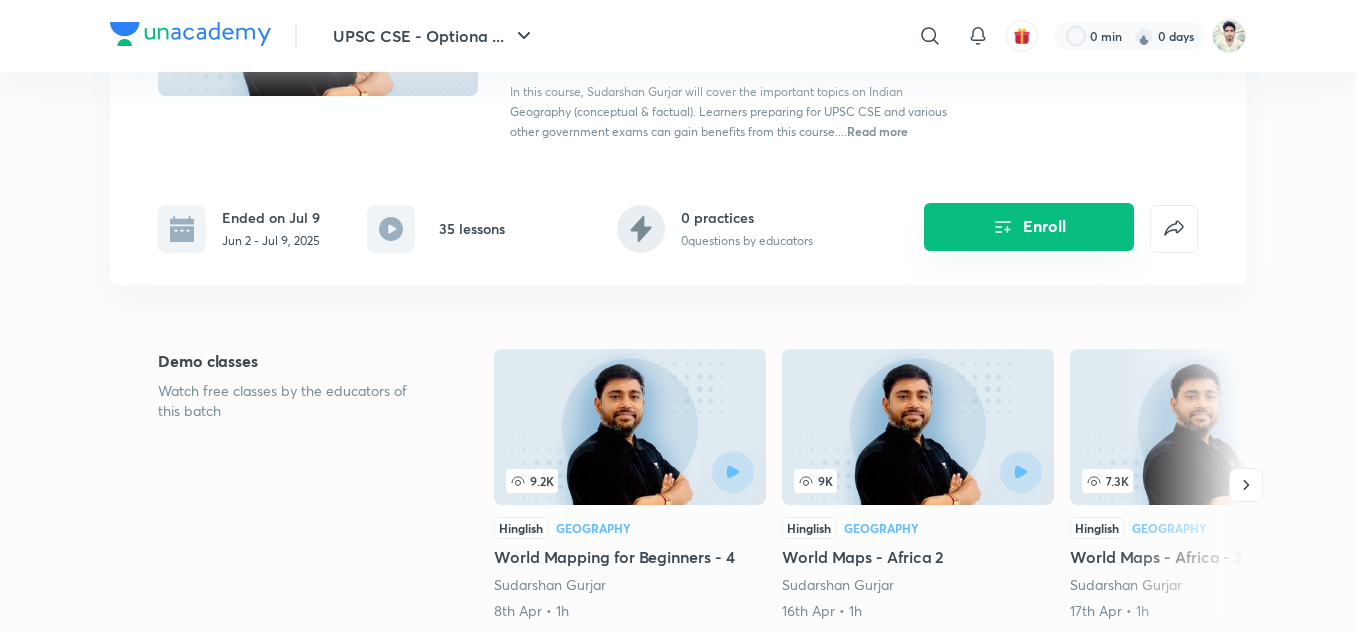 click 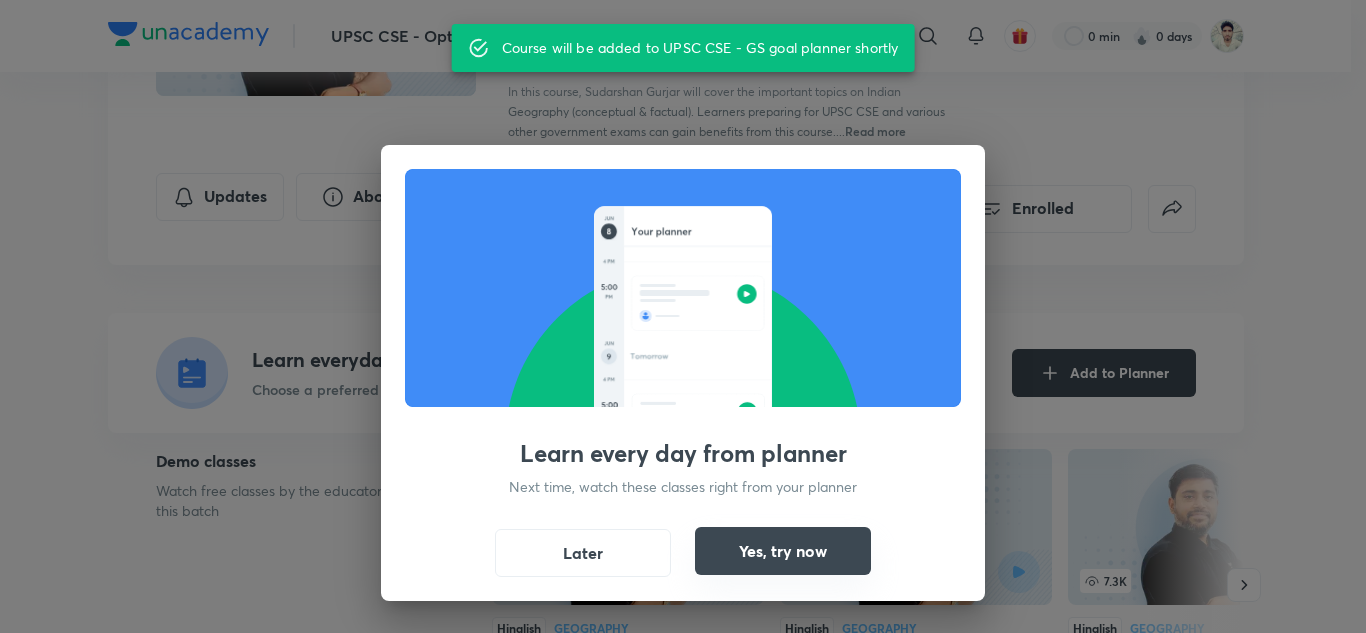 click on "Yes, try now" at bounding box center [783, 551] 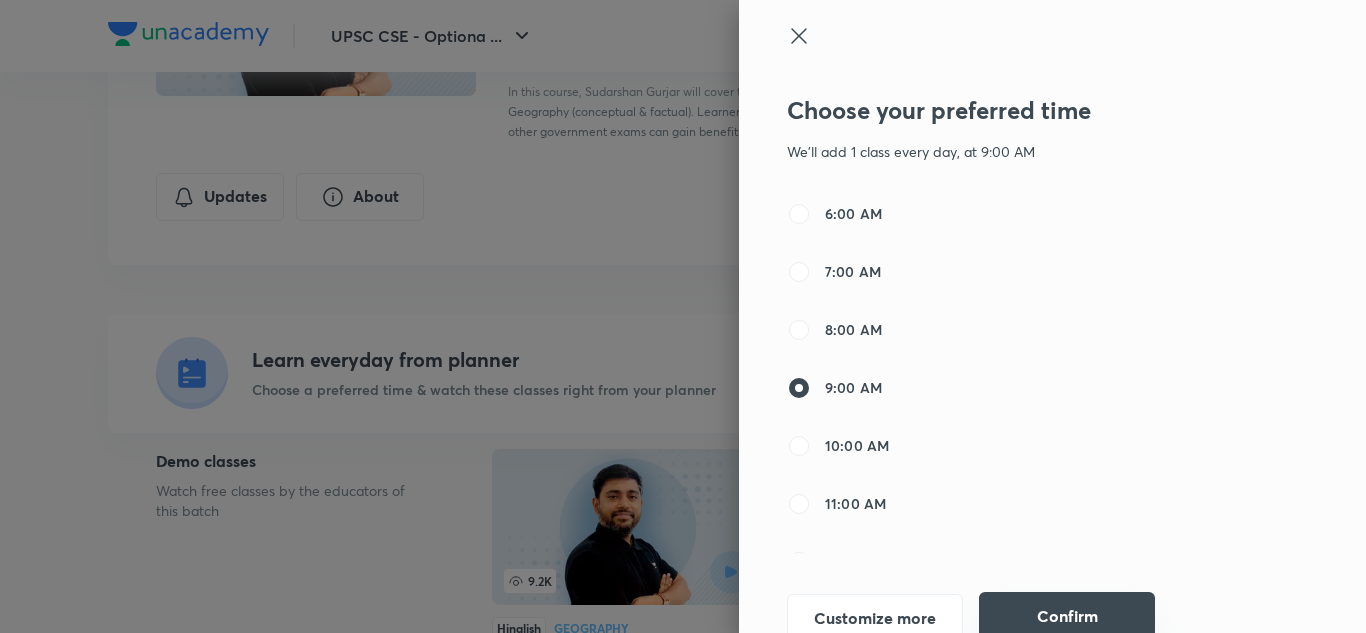 click on "Confirm" at bounding box center [1067, 616] 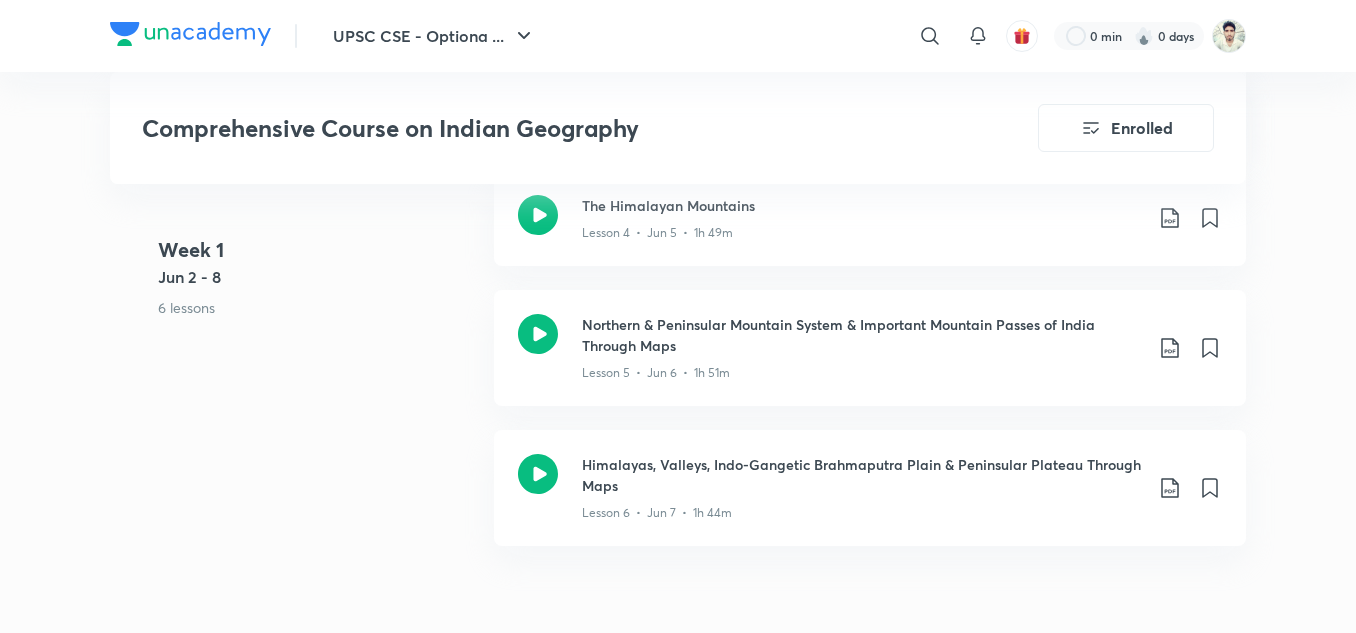 scroll, scrollTop: 1500, scrollLeft: 0, axis: vertical 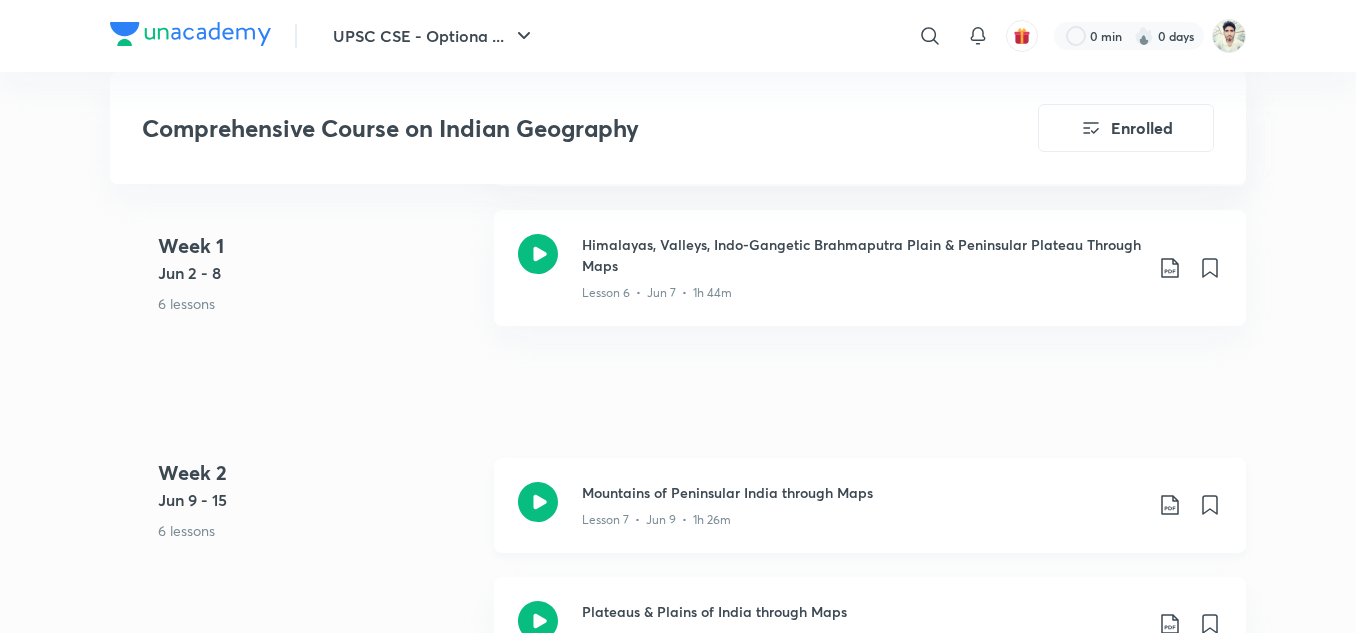 click 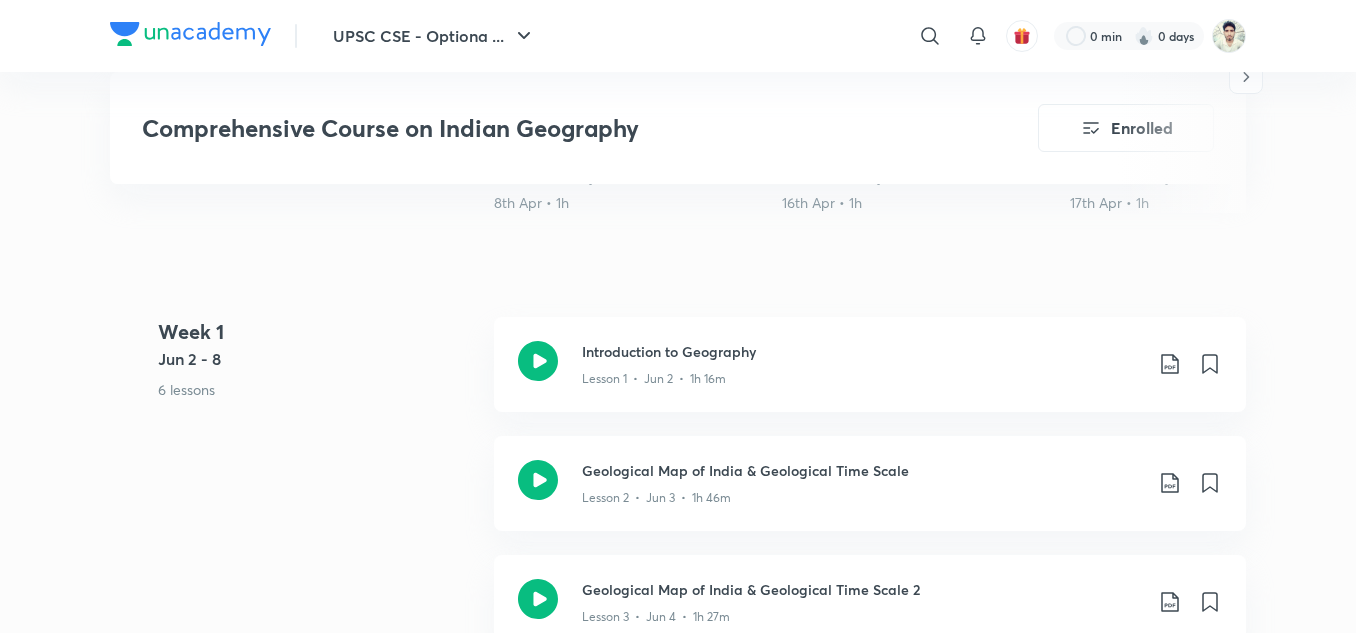 scroll, scrollTop: 700, scrollLeft: 0, axis: vertical 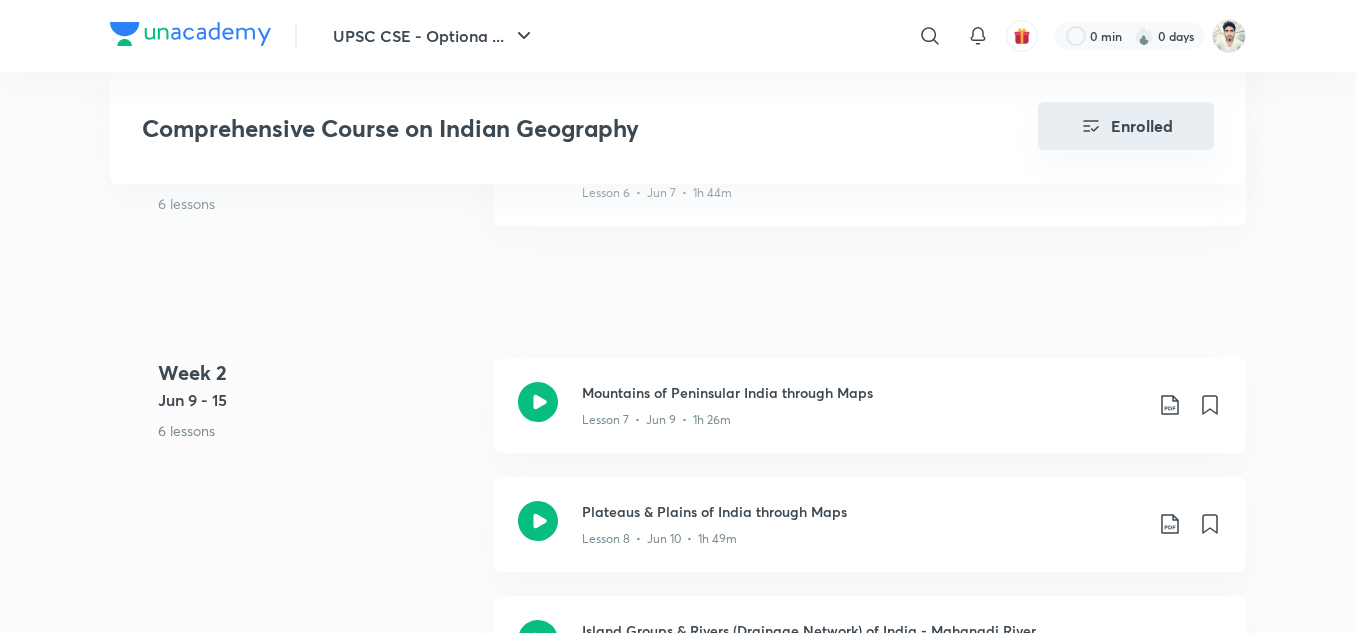 click 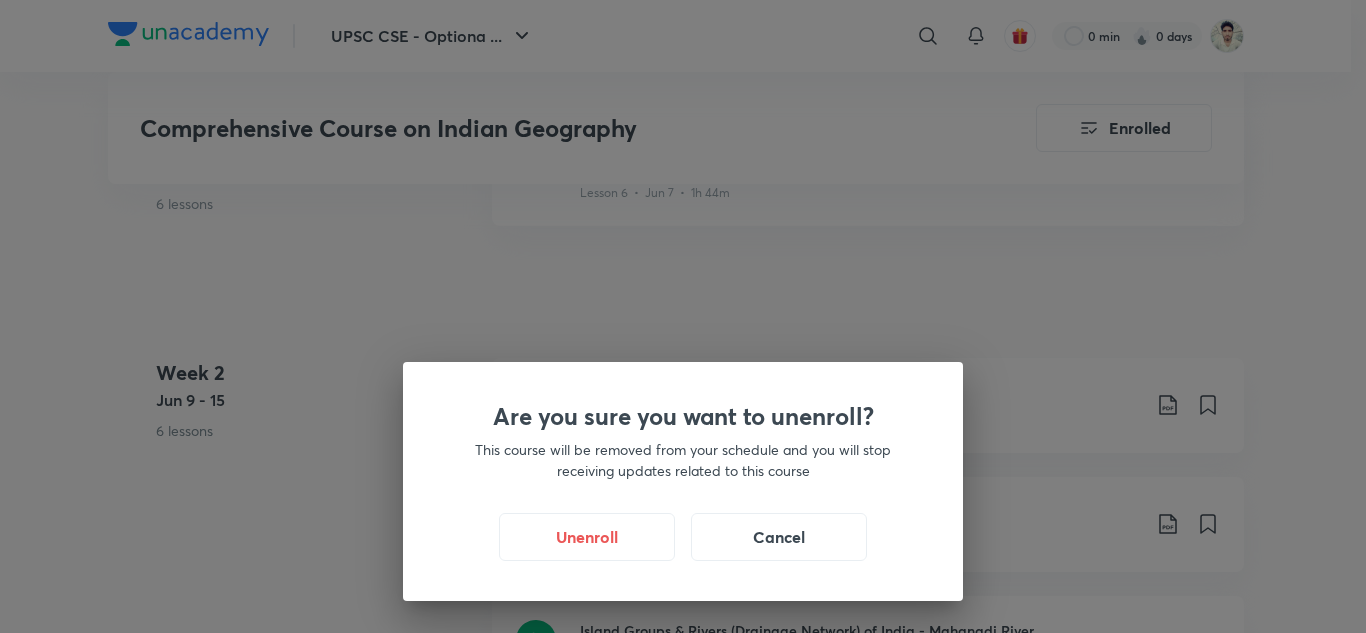 click on "Are you sure you want to unenroll? This course will be removed from your schedule and you will stop receiving updates related to this course Unenroll Cancel" at bounding box center [683, 316] 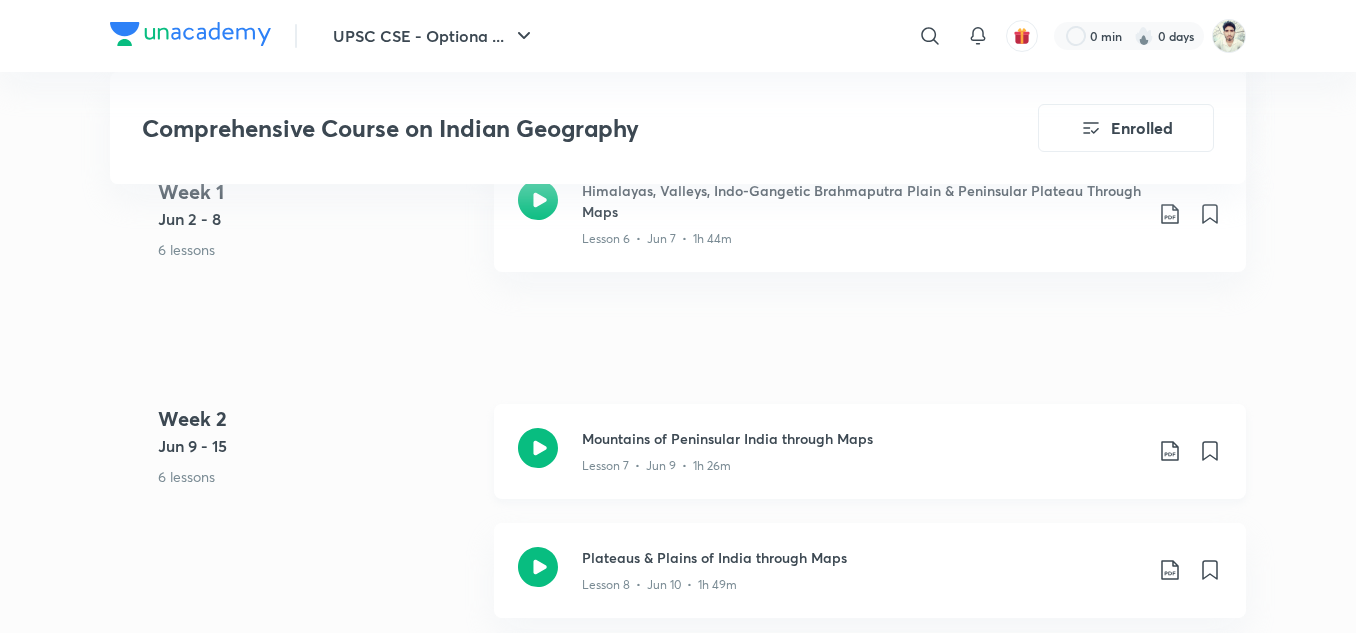 scroll, scrollTop: 1600, scrollLeft: 0, axis: vertical 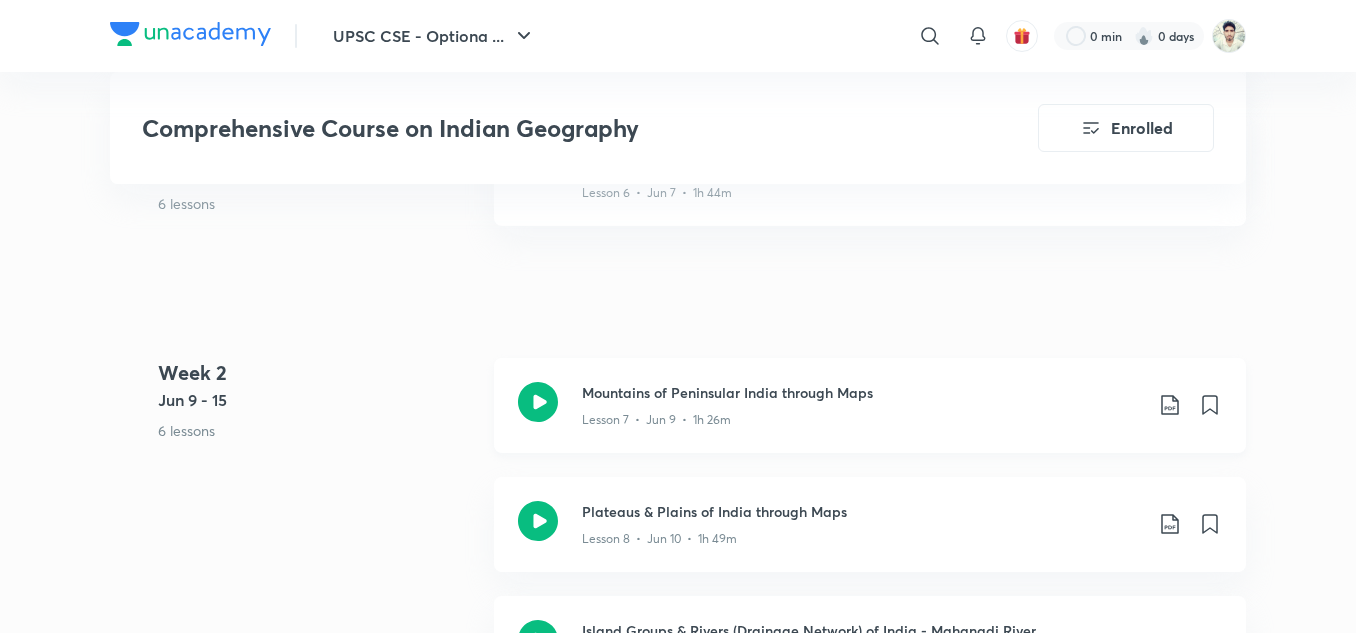 drag, startPoint x: 750, startPoint y: 394, endPoint x: 642, endPoint y: 392, distance: 108.01852 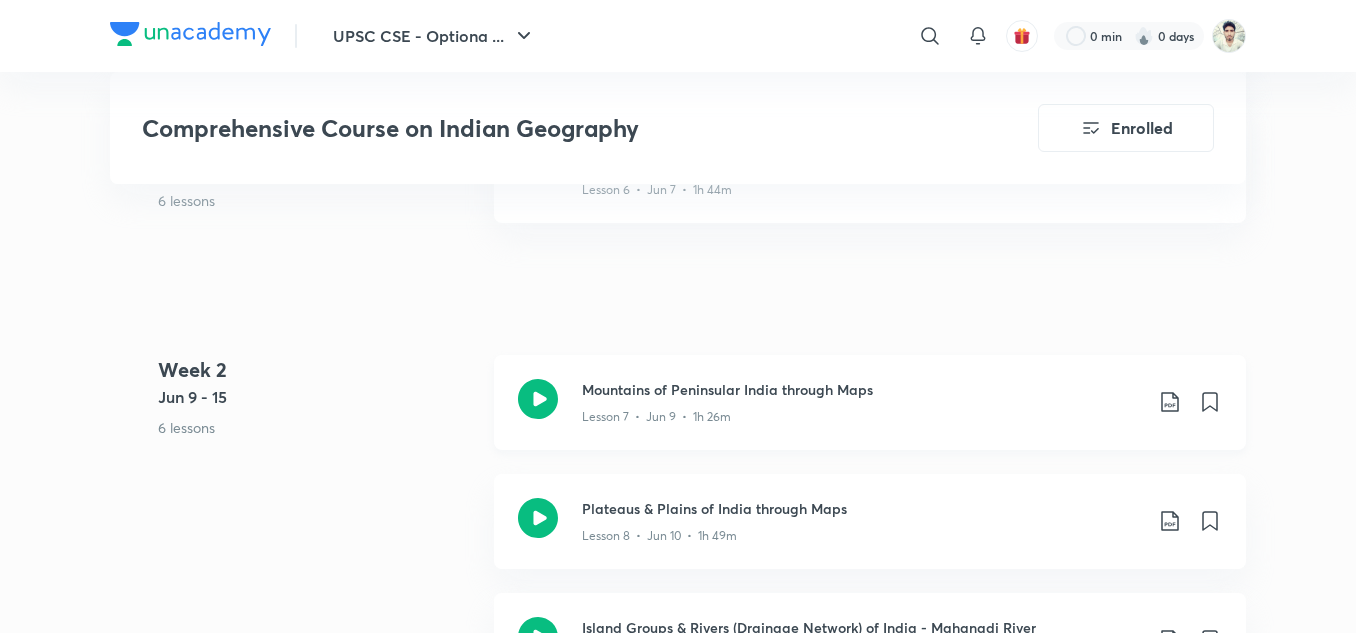 scroll, scrollTop: 1600, scrollLeft: 0, axis: vertical 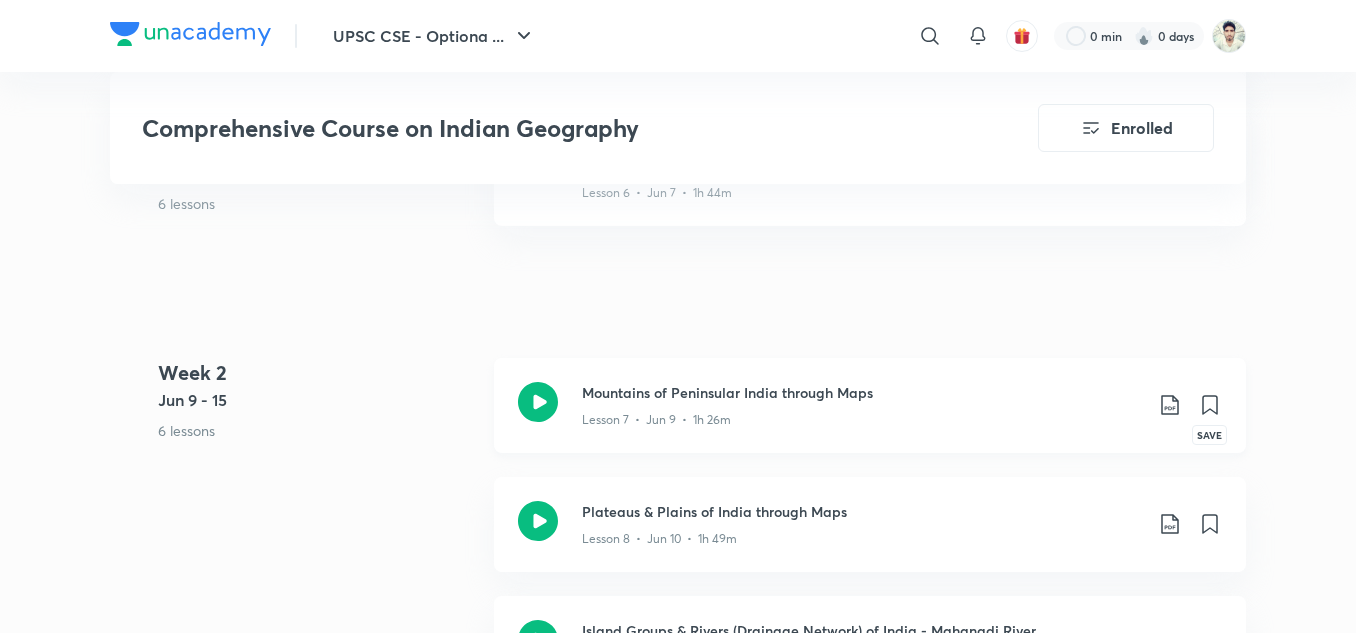 click 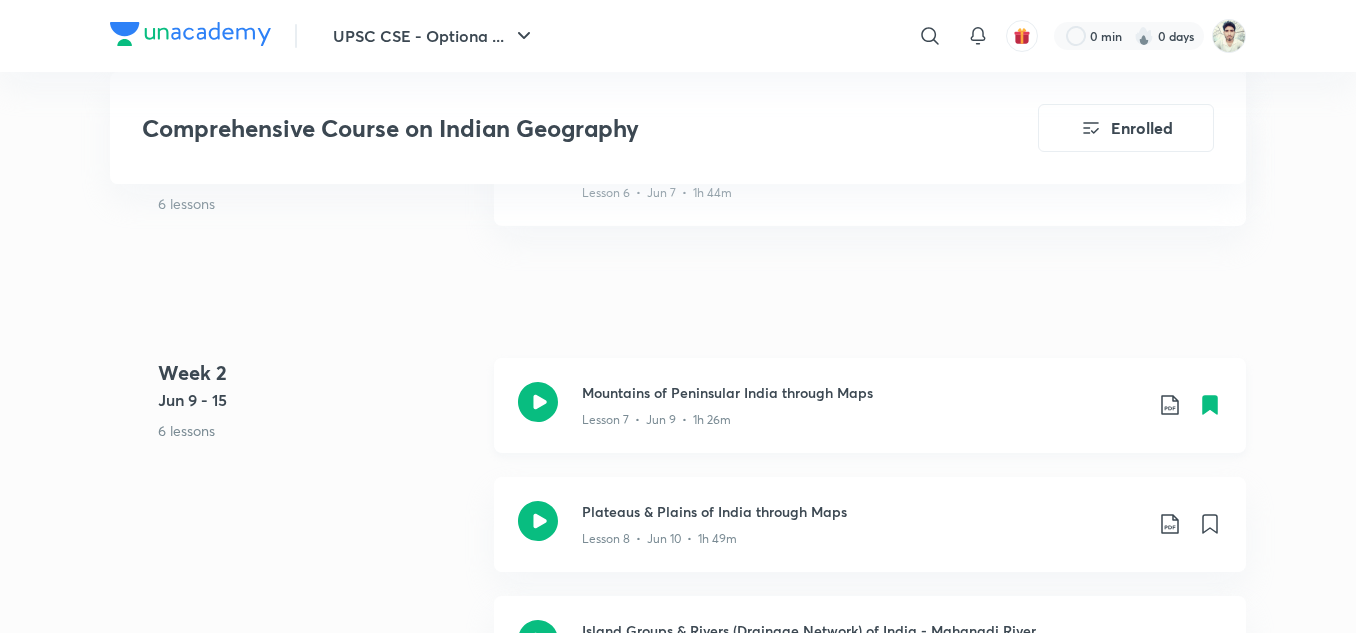 drag, startPoint x: 861, startPoint y: 403, endPoint x: 758, endPoint y: 383, distance: 104.92378 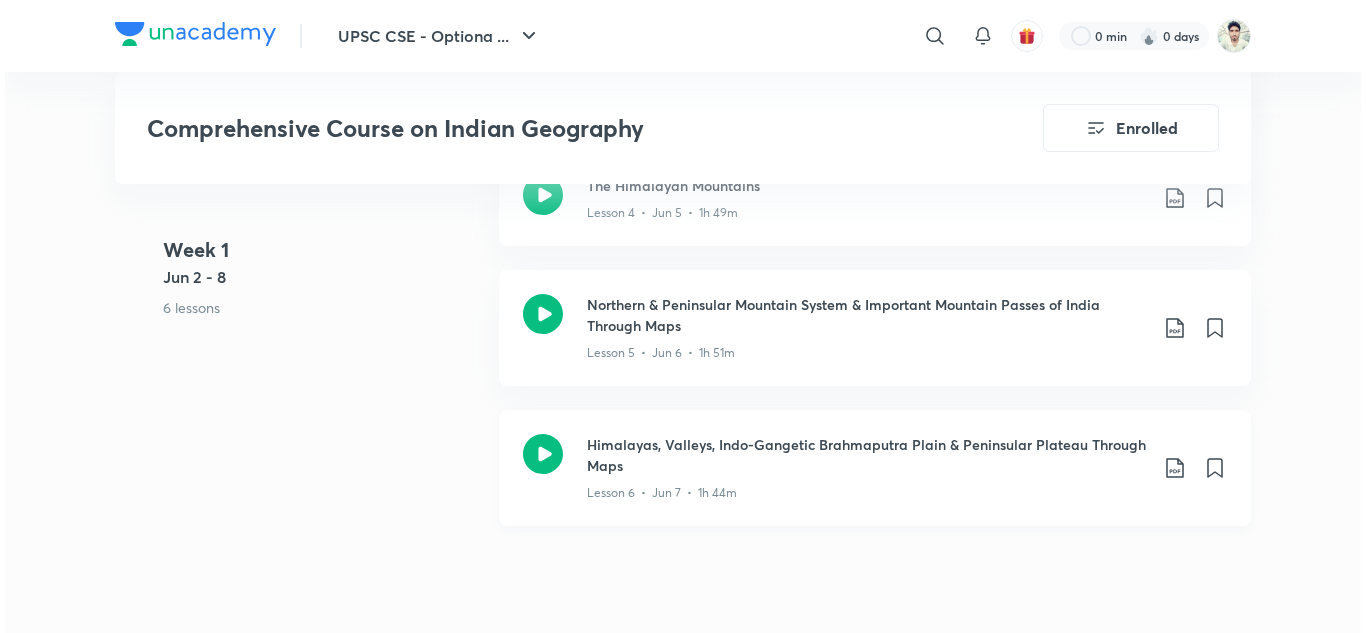 scroll, scrollTop: 1400, scrollLeft: 0, axis: vertical 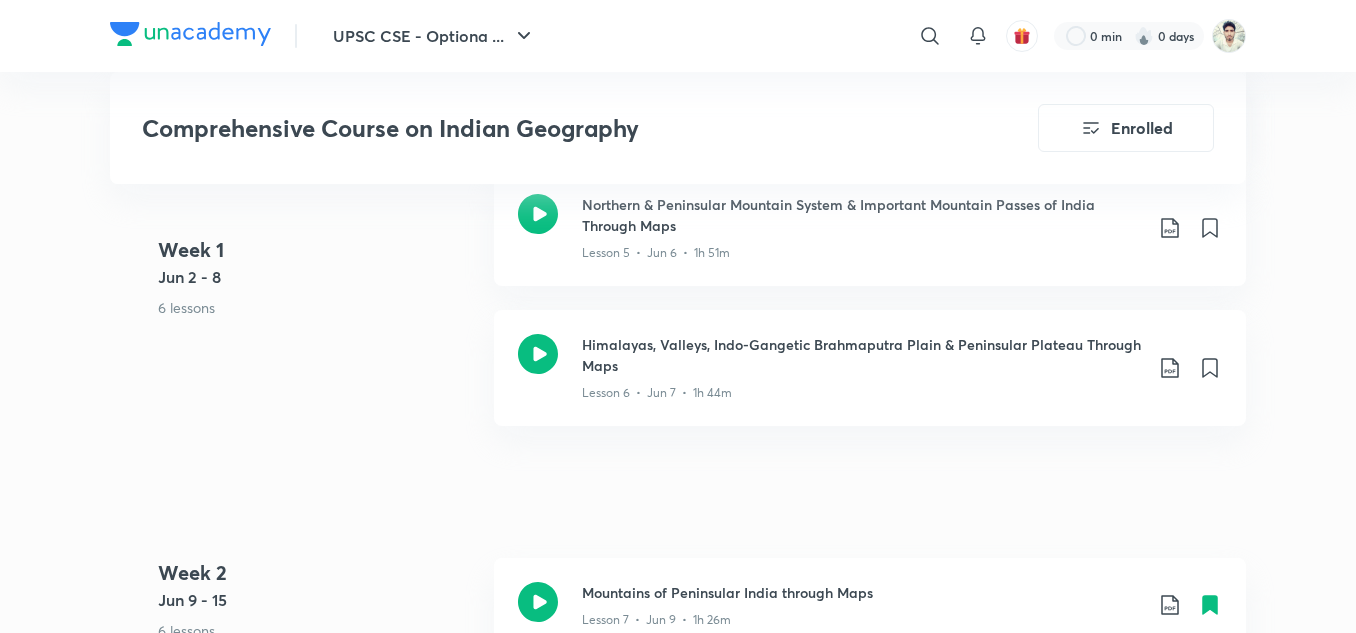 click 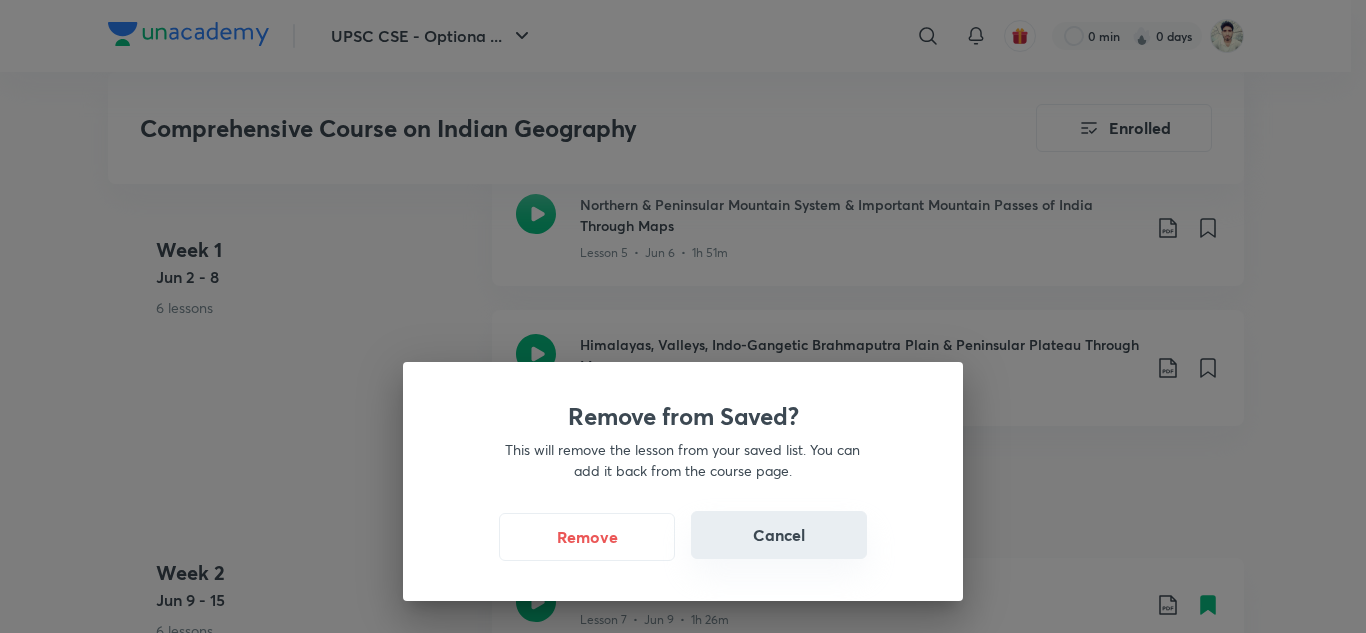 click on "Cancel" at bounding box center (779, 535) 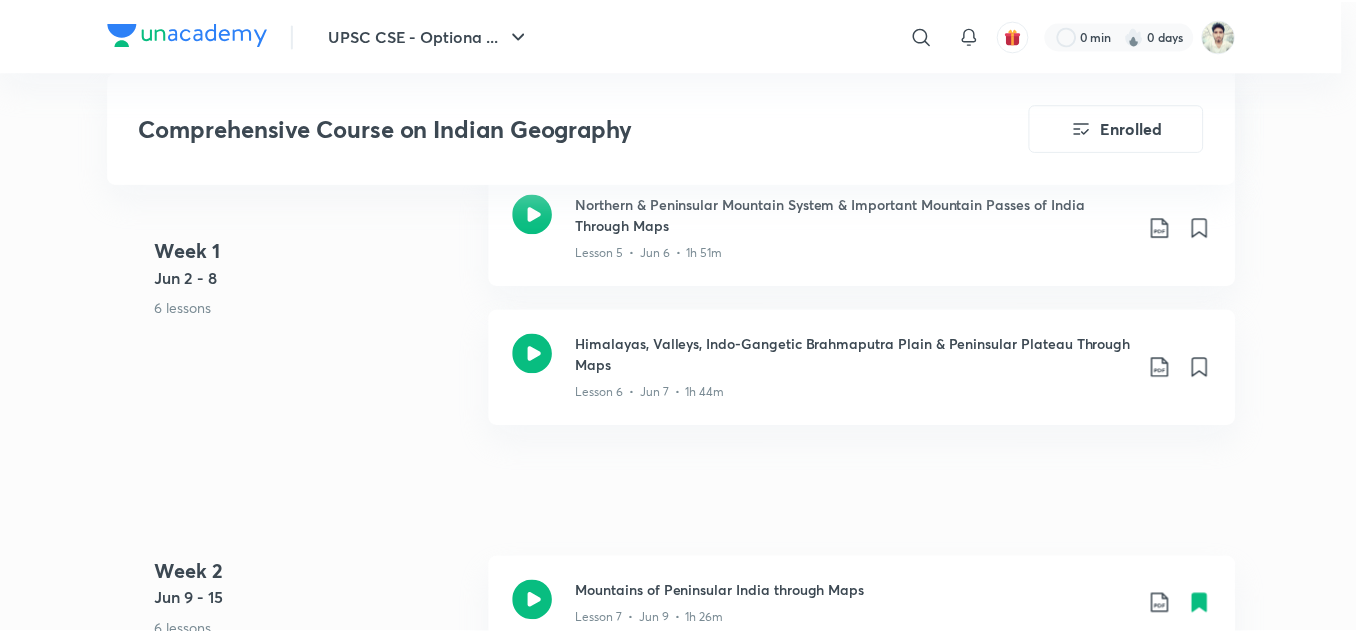 scroll, scrollTop: 1444, scrollLeft: 0, axis: vertical 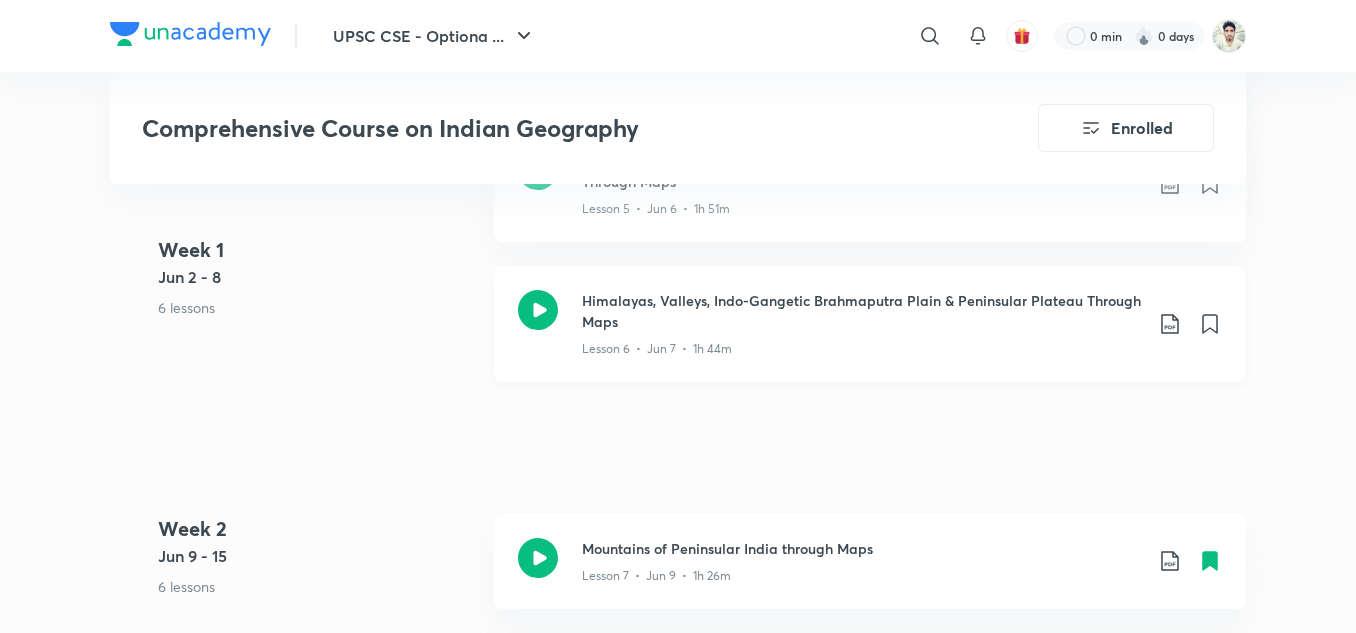 drag, startPoint x: 788, startPoint y: 318, endPoint x: 685, endPoint y: 331, distance: 103.81715 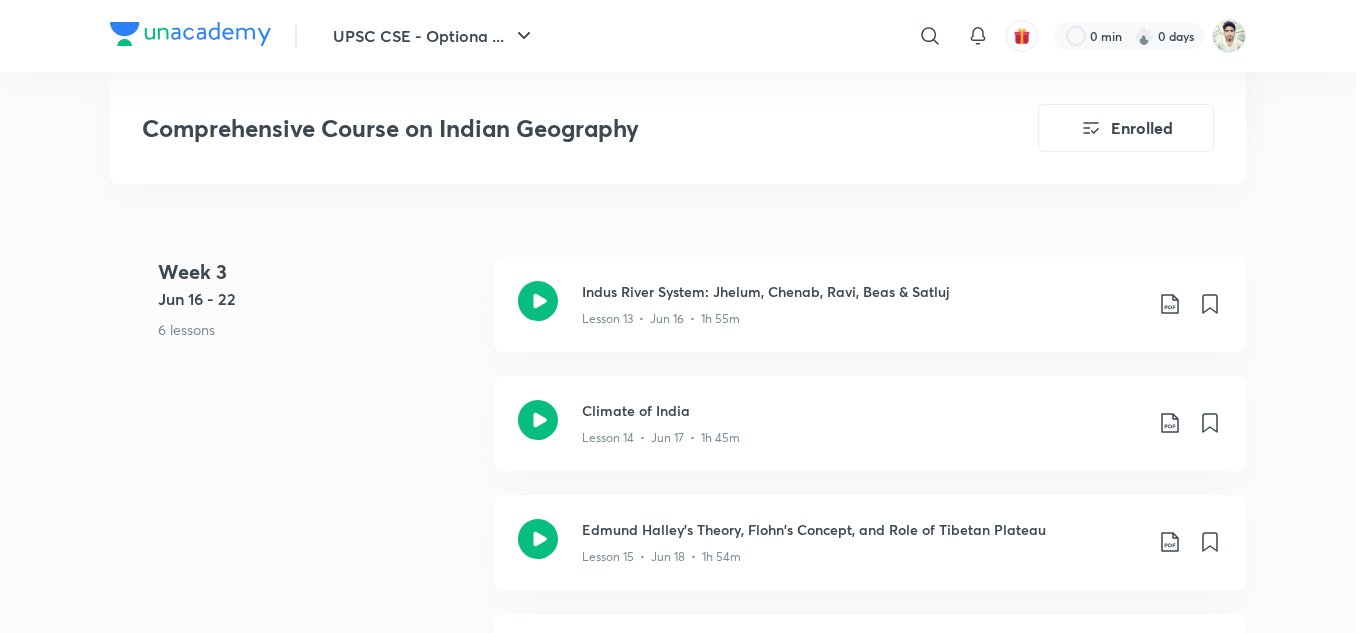 scroll, scrollTop: 2644, scrollLeft: 0, axis: vertical 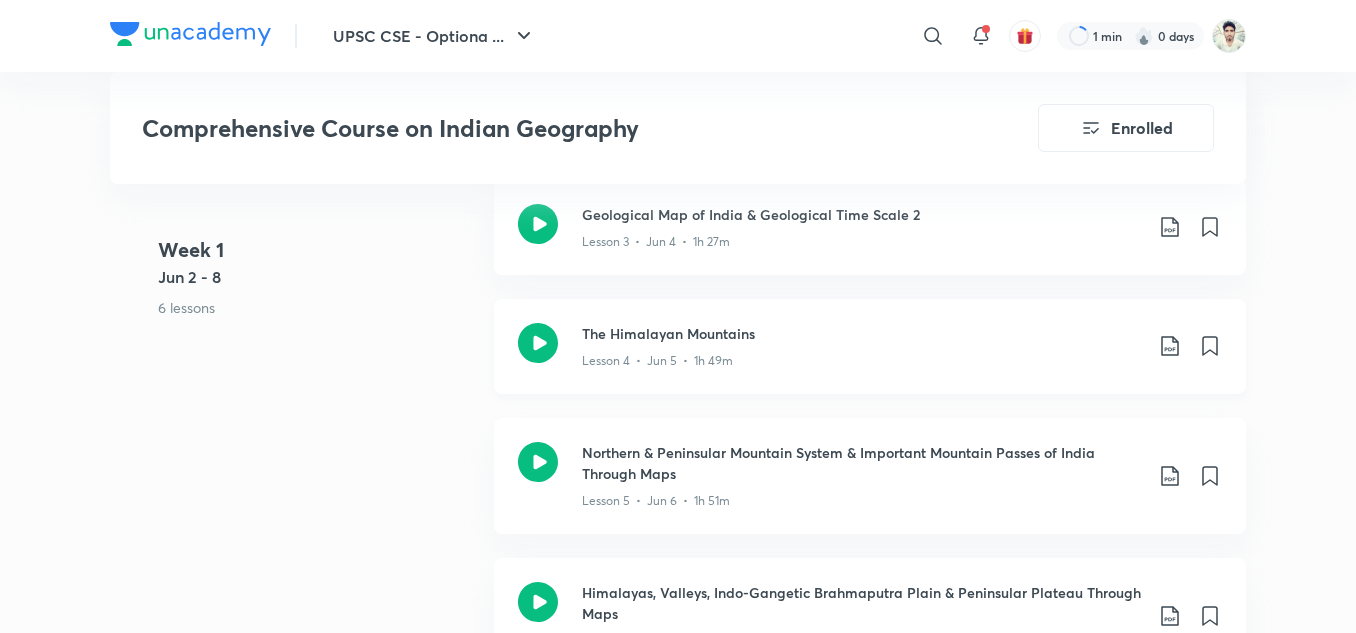 click on "The Himalayan Mountains Lesson 4 • Jun 5 • 1h 49m" at bounding box center (870, 346) 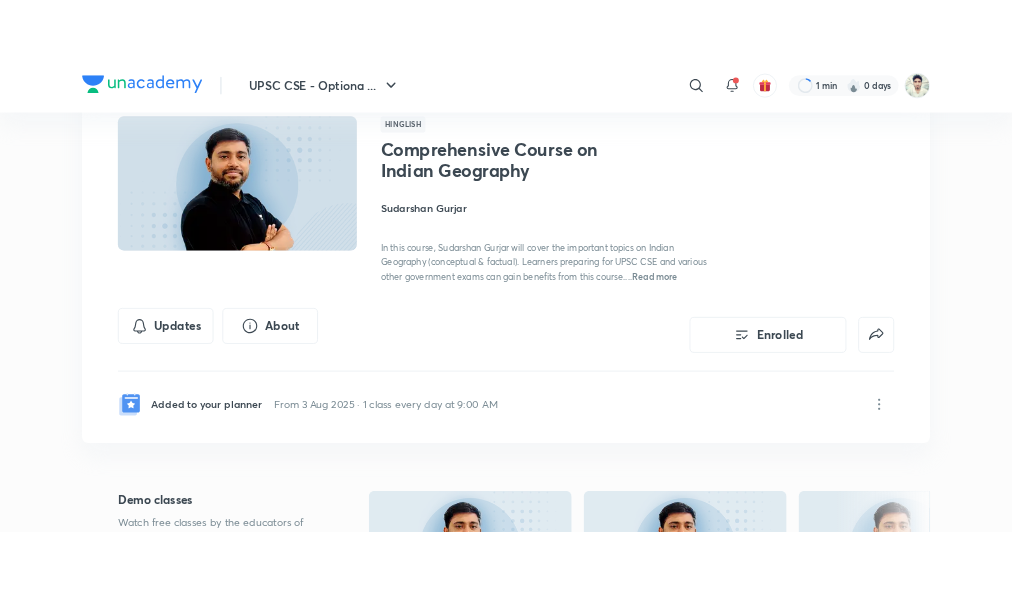 scroll, scrollTop: 0, scrollLeft: 0, axis: both 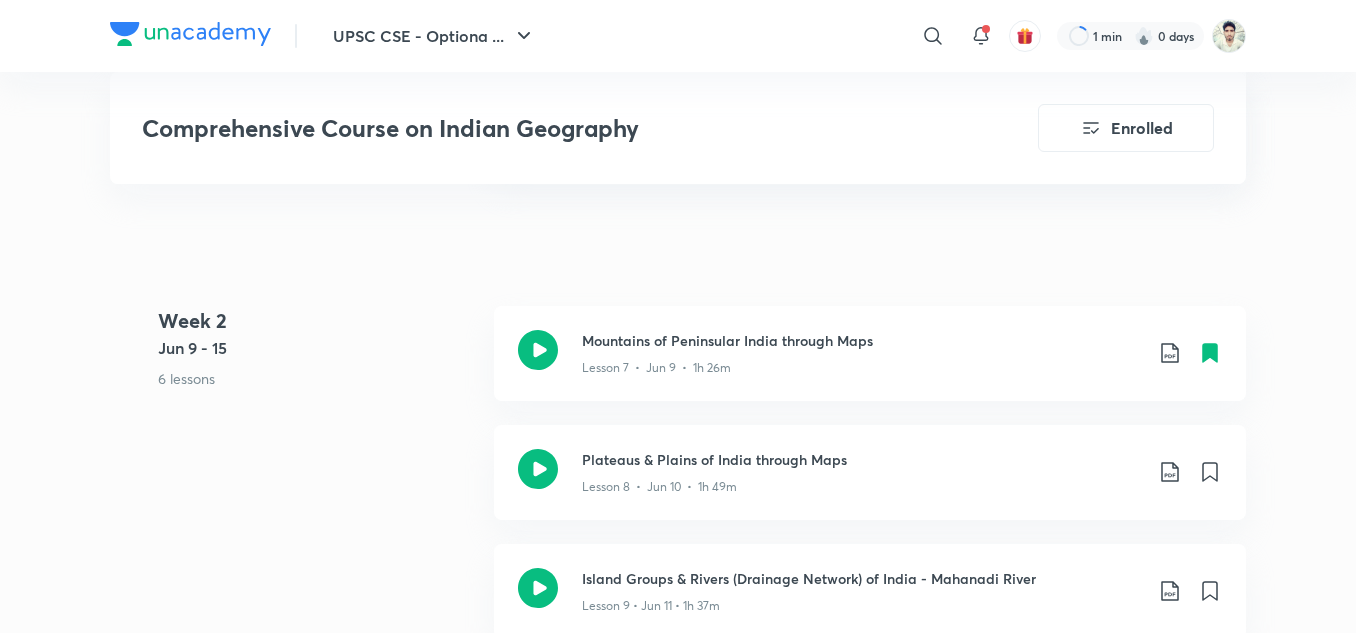 click on "UPSC CSE - Optiona ... ​ 1 min 0 days Comprehensive Course on Indian Geography Enrolled UPSC CSE - GS Plus Syllabus Geography Hinglish Comprehensive Course on Indian Geography [NAME] In this course, [NAME] will cover the important topics on Indian Geography (conceptual & factual). Learners preparing for UPSC CSE and various other government exams can gain benefits from this course.... Read more Updates About Enrolled Added to your planner From 3 Aug 2025 · 1 class every day at 9:00 AM Demo classes Watch free classes by the educators of this batch 9.2K Hinglish Geography World Mapping for Beginners - 4 [NAME] 8th Apr • 1h 9K Hinglish Geography World Maps - Africa 2 [NAME] 16th Apr • 1h 7.3K Hinglish Geography World Maps - Africa - 3 [NAME] 17th Apr • 1h 7.1K Hinglish Geography World Maps - Africa - 5 [NAME] 21st Apr • 1h Resume Lesson 6 from 0:37mins Lesson 6 • Jun 7 • 1h 44m Week 1 Jun 2 - 8 6 lessons Week 2" at bounding box center [678, 1771] 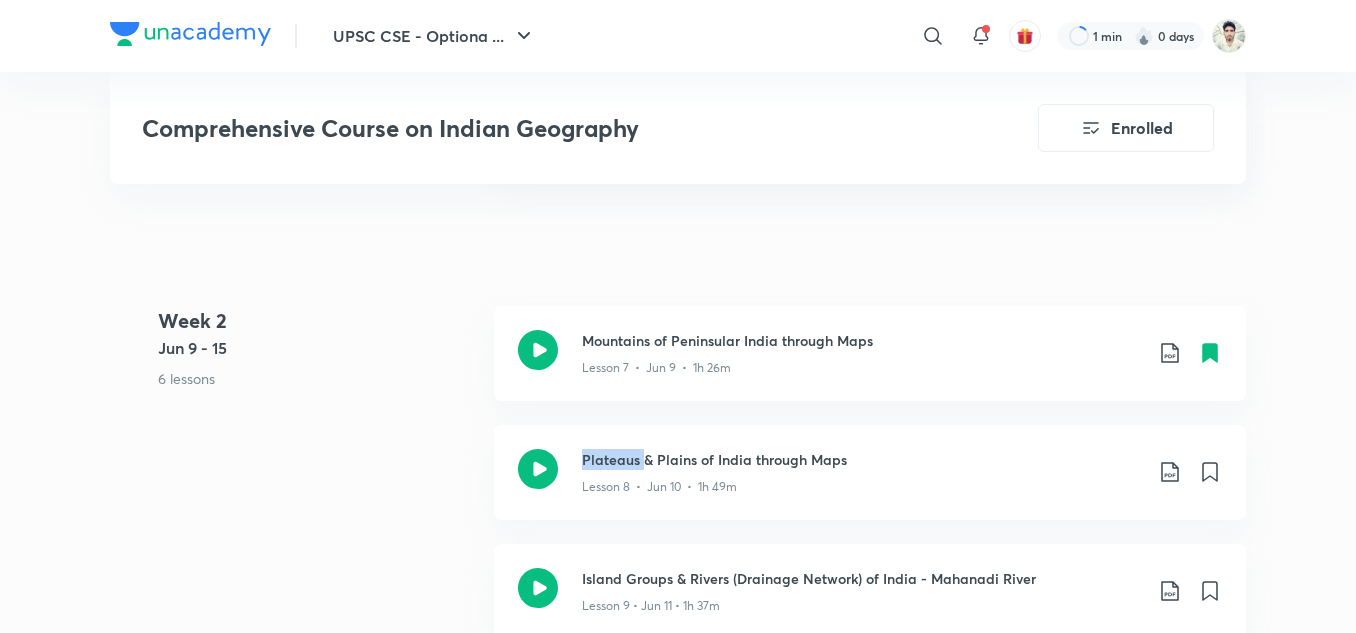 click on "UPSC CSE - Optiona ... ​ 1 min 0 days Comprehensive Course on Indian Geography Enrolled UPSC CSE - GS Plus Syllabus Geography Hinglish Comprehensive Course on Indian Geography [NAME] In this course, [NAME] will cover the important topics on Indian Geography (conceptual & factual). Learners preparing for UPSC CSE and various other government exams can gain benefits from this course.... Read more Updates About Enrolled Added to your planner From 3 Aug 2025 · 1 class every day at 9:00 AM Demo classes Watch free classes by the educators of this batch 9.2K Hinglish Geography World Mapping for Beginners - 4 [NAME] 8th Apr • 1h 9K Hinglish Geography World Maps - Africa 2 [NAME] 16th Apr • 1h 7.3K Hinglish Geography World Maps - Africa - 3 [NAME] 17th Apr • 1h 7.1K Hinglish Geography World Maps - Africa - 5 [NAME] 21st Apr • 1h Resume Lesson 6 from 0:37mins Lesson 6 • Jun 7 • 1h 44m Week 1 Jun 2 - 8 6 lessons Week 2" at bounding box center (678, 1771) 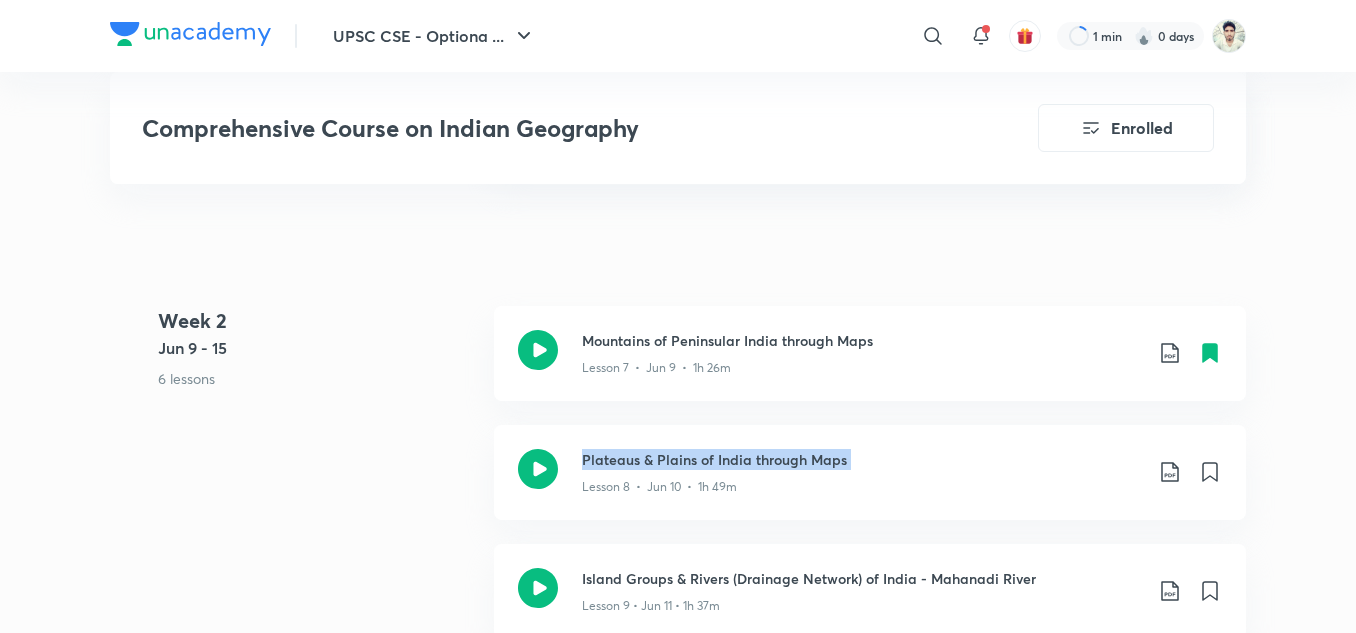 click on "UPSC CSE - Optiona ... ​ 1 min 0 days Comprehensive Course on Indian Geography Enrolled UPSC CSE - GS Plus Syllabus Geography Hinglish Comprehensive Course on Indian Geography [NAME] In this course, [NAME] will cover the important topics on Indian Geography (conceptual & factual). Learners preparing for UPSC CSE and various other government exams can gain benefits from this course.... Read more Updates About Enrolled Added to your planner From 3 Aug 2025 · 1 class every day at 9:00 AM Demo classes Watch free classes by the educators of this batch 9.2K Hinglish Geography World Mapping for Beginners - 4 [NAME] 8th Apr • 1h 9K Hinglish Geography World Maps - Africa 2 [NAME] 16th Apr • 1h 7.3K Hinglish Geography World Maps - Africa - 3 [NAME] 17th Apr • 1h 7.1K Hinglish Geography World Maps - Africa - 5 [NAME] 21st Apr • 1h Resume Lesson 6 from 0:37mins Lesson 6 • Jun 7 • 1h 44m Week 1 Jun 2 - 8 6 lessons Week 2" at bounding box center (678, 1771) 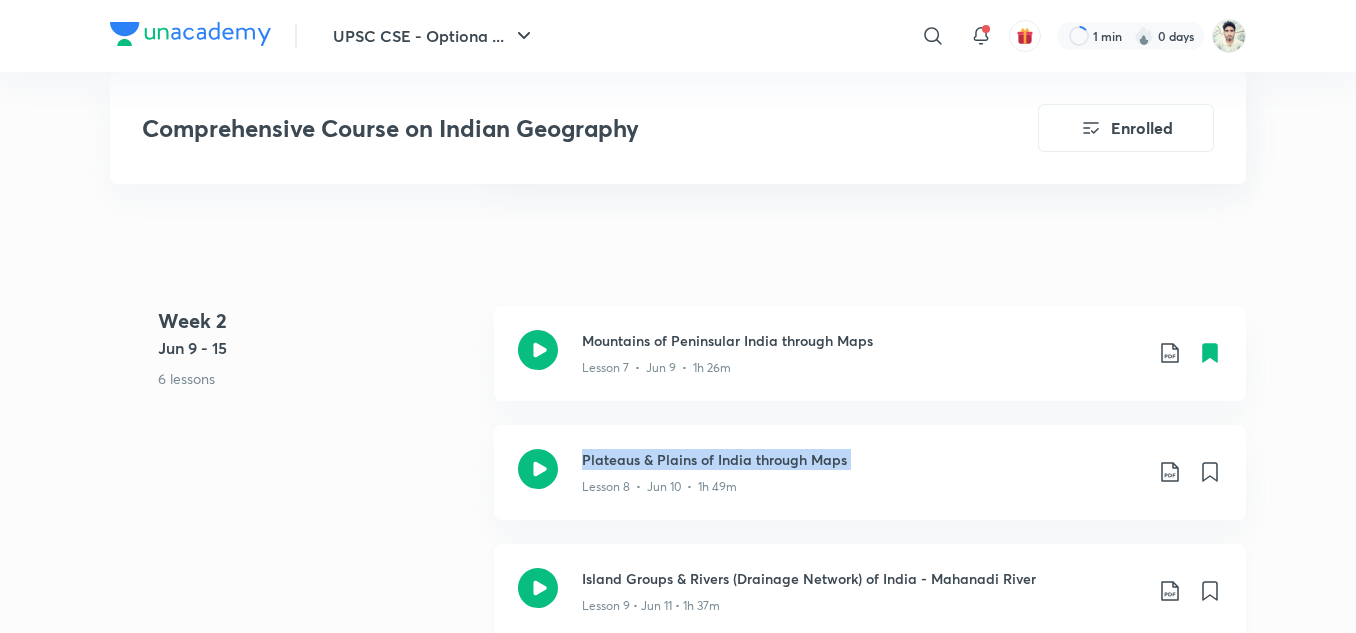 click on "Island Groups & Rivers (Drainage Network) of India - Mahanadi River Lesson 9 • Jun 11 • 1h 37m" at bounding box center [870, 591] 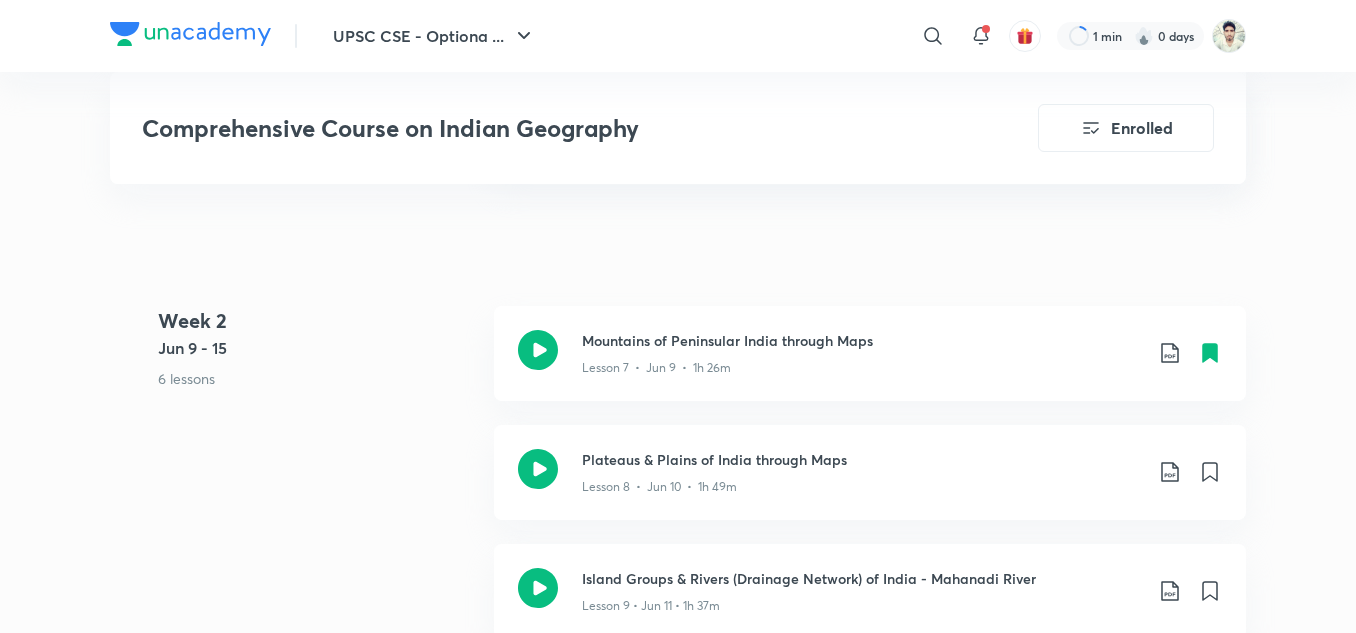 drag, startPoint x: 362, startPoint y: 232, endPoint x: 177, endPoint y: 231, distance: 185.0027 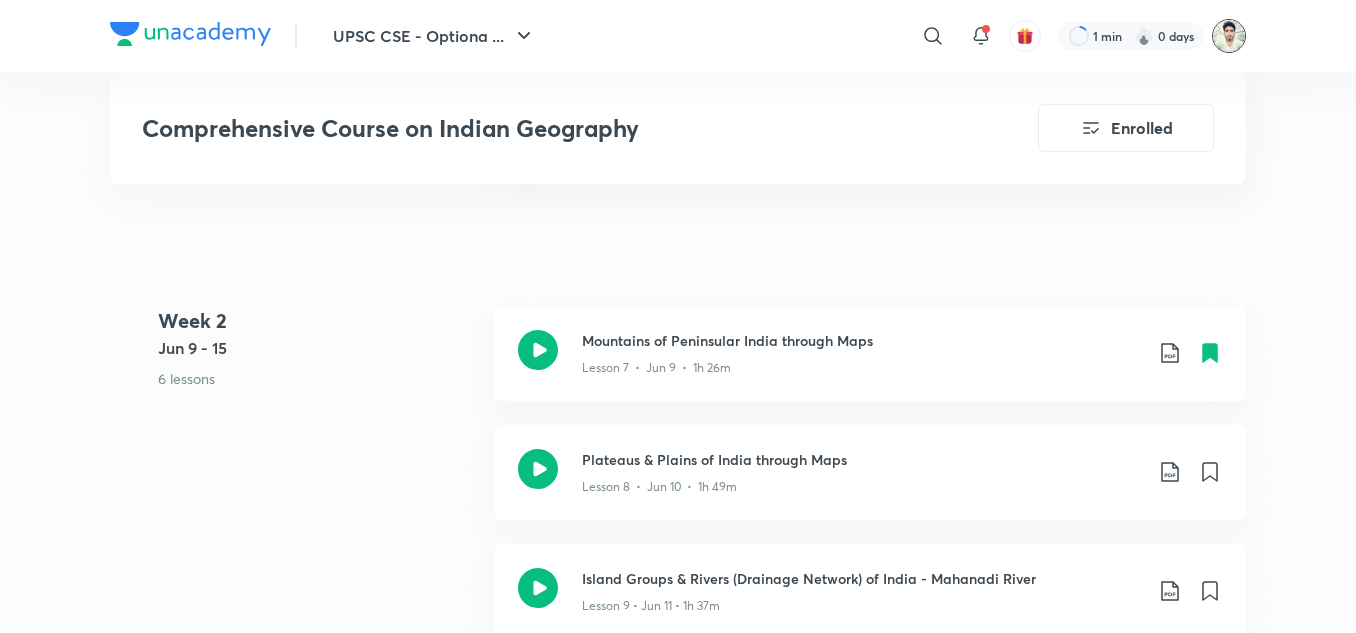 click at bounding box center (1229, 36) 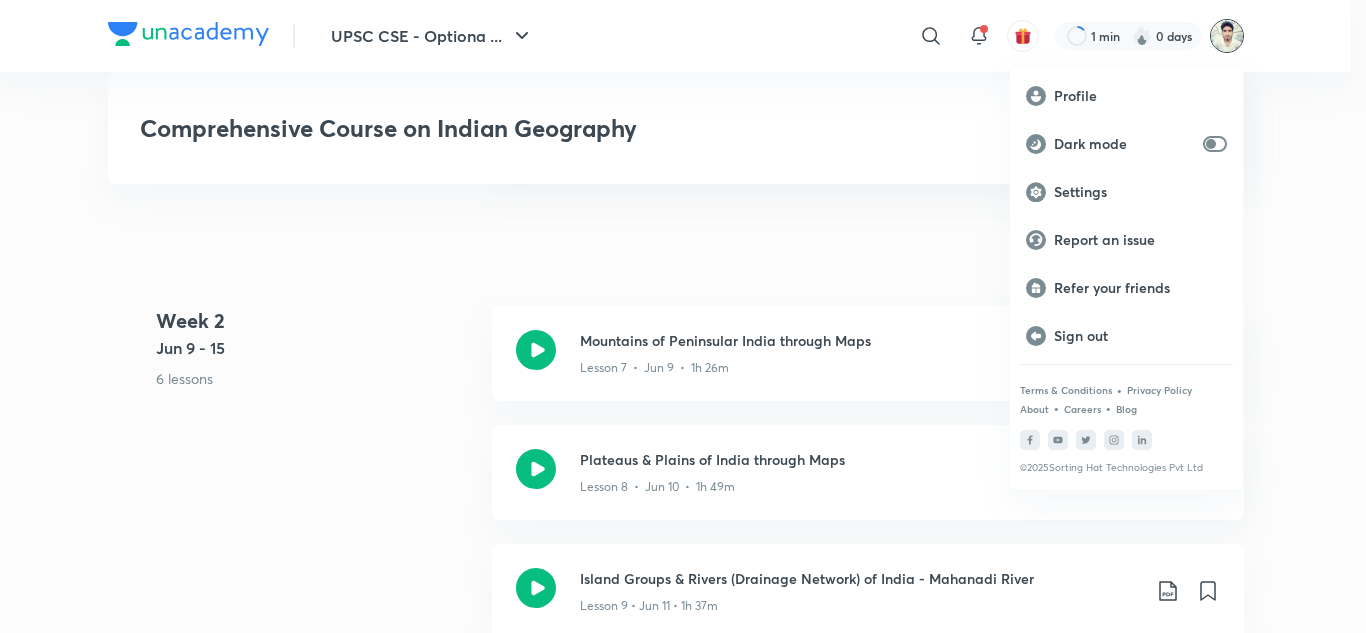 click at bounding box center [683, 316] 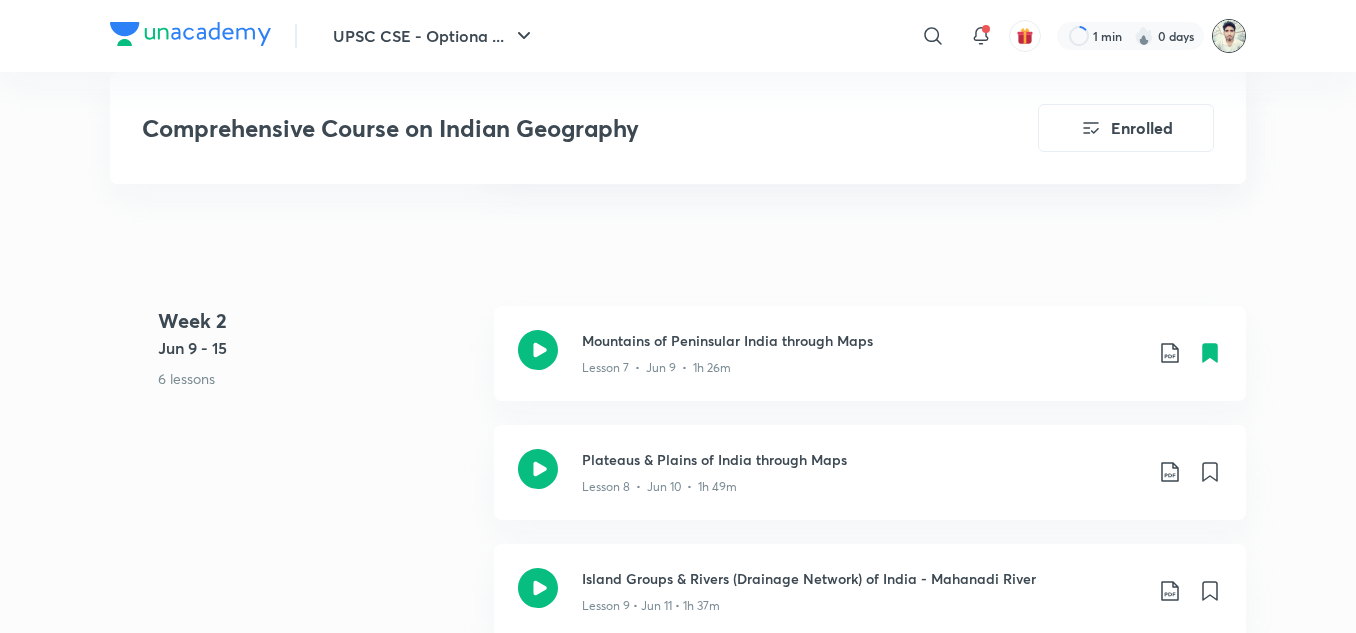 click at bounding box center [1229, 36] 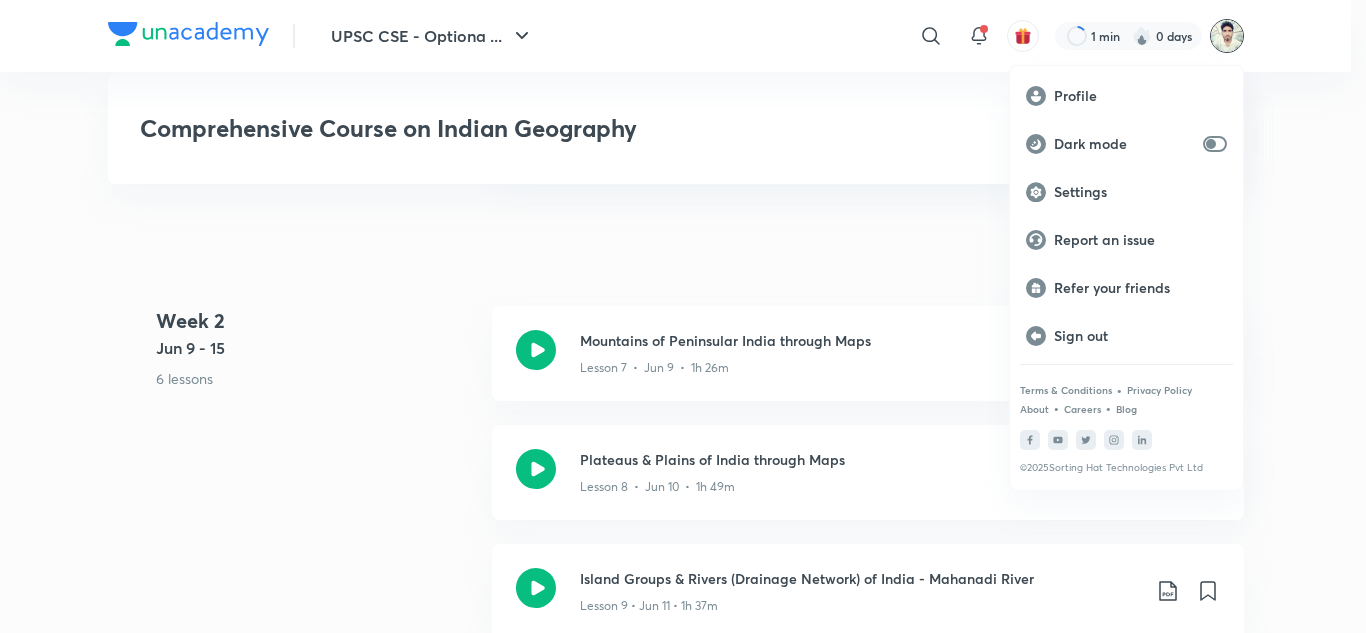 click at bounding box center (683, 316) 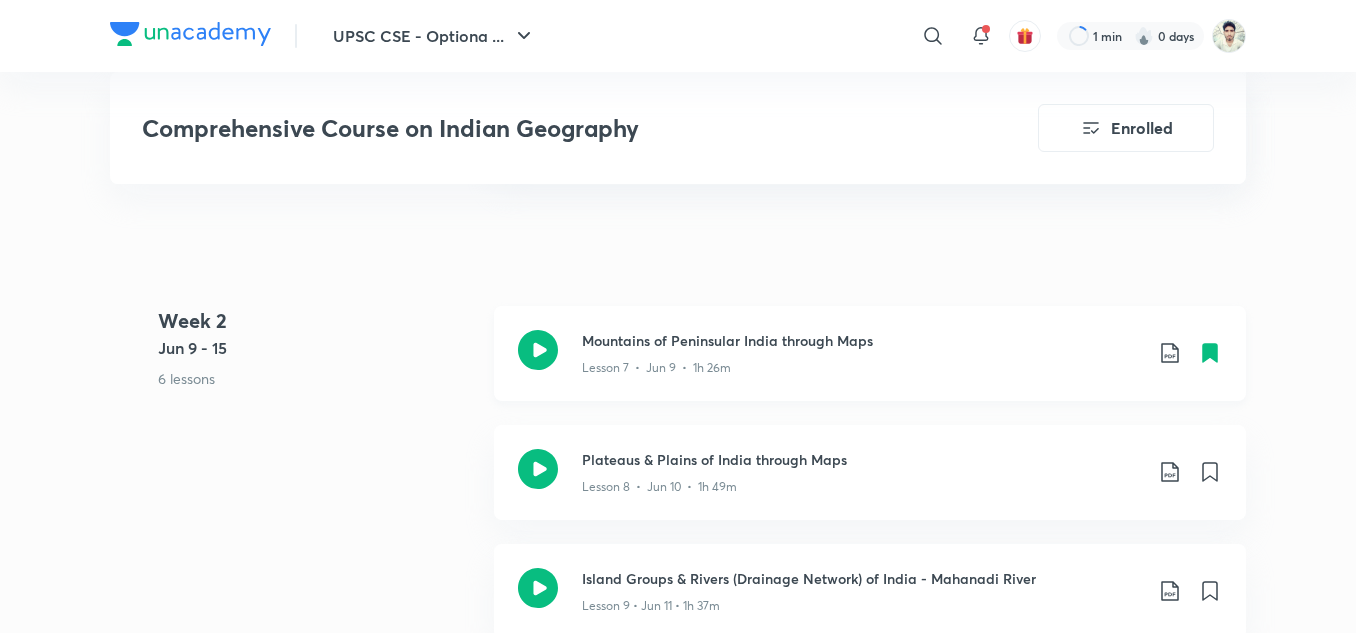 drag, startPoint x: 1094, startPoint y: 290, endPoint x: 939, endPoint y: 306, distance: 155.82362 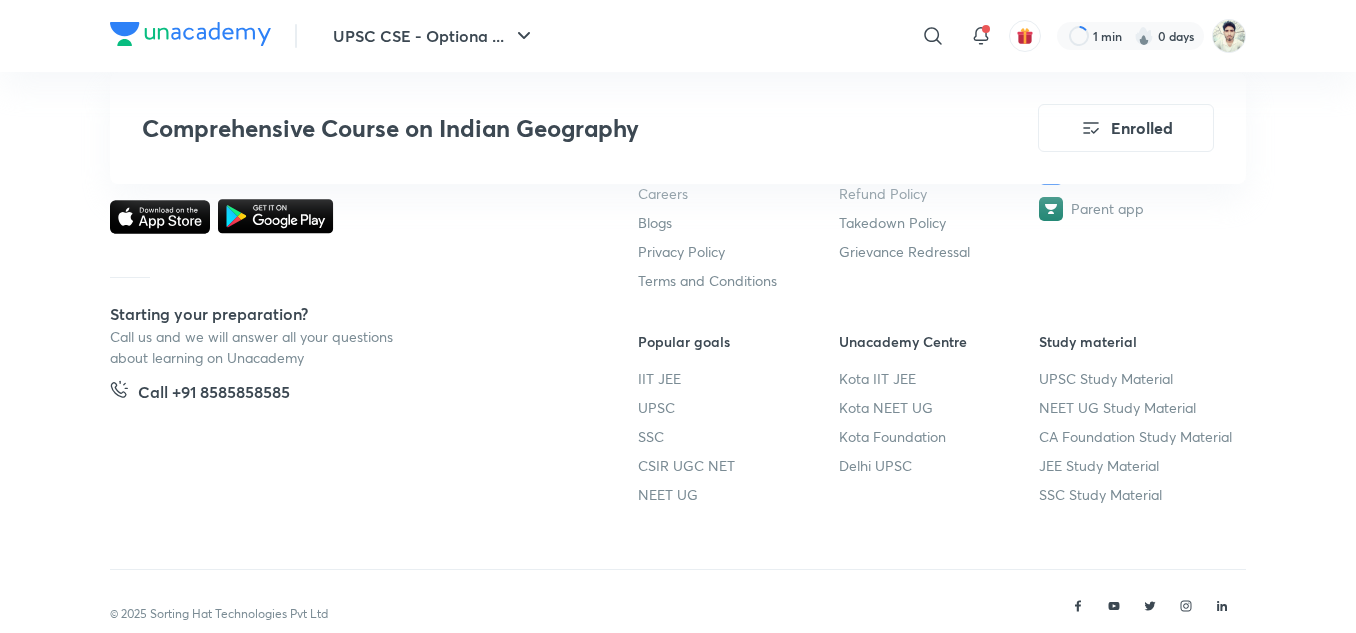 scroll, scrollTop: 6710, scrollLeft: 0, axis: vertical 